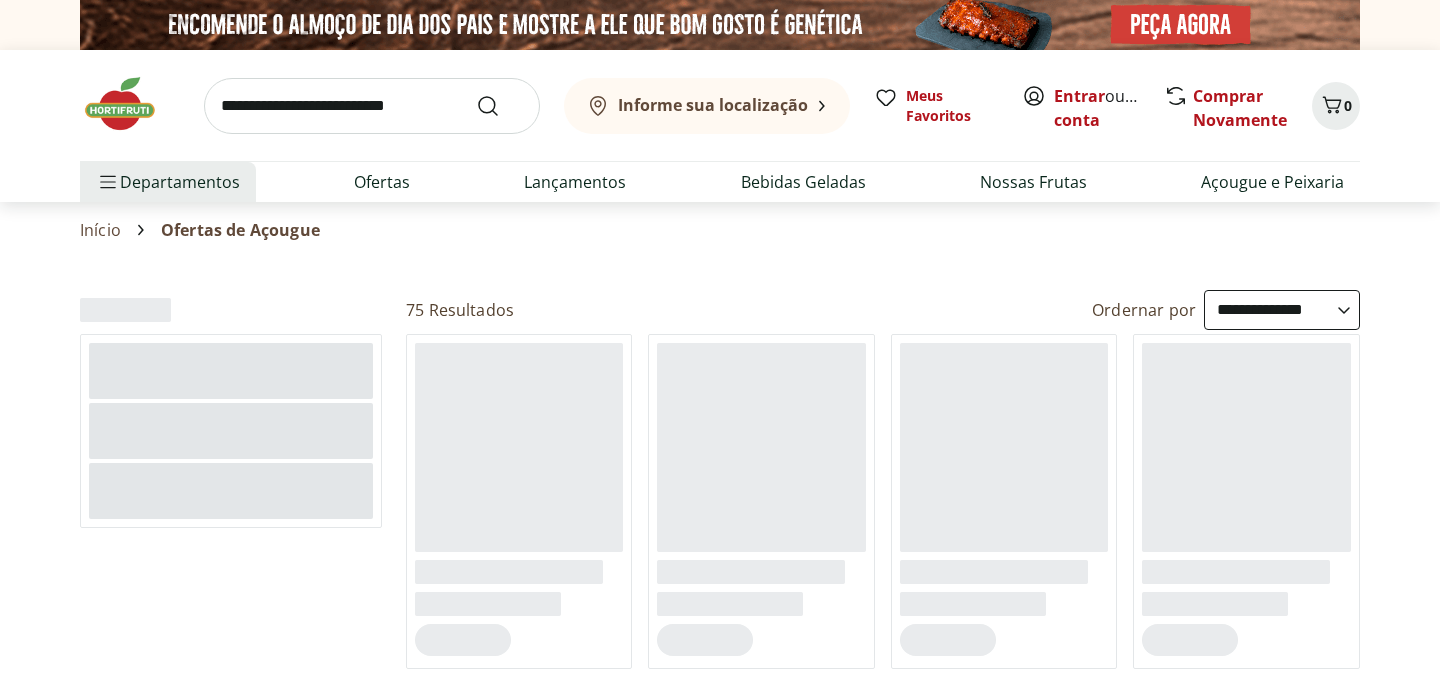 select on "**********" 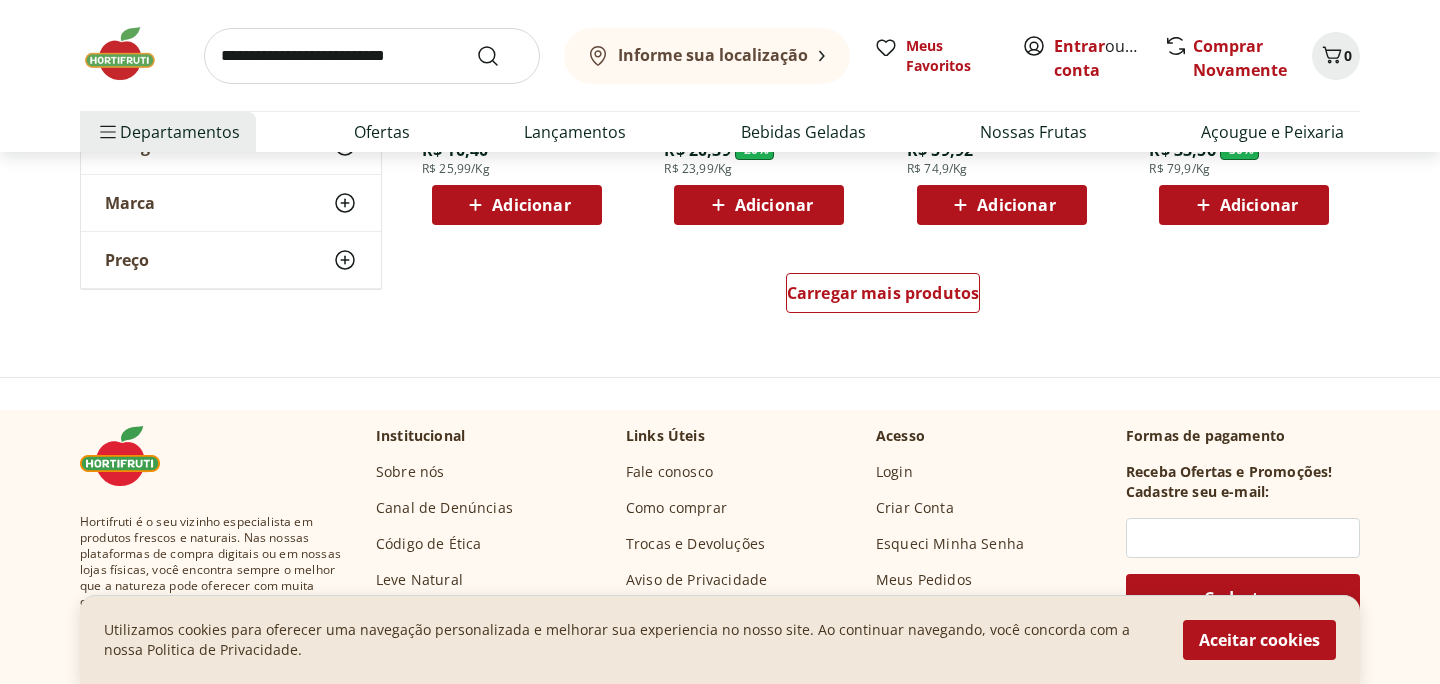 scroll, scrollTop: 1387, scrollLeft: 0, axis: vertical 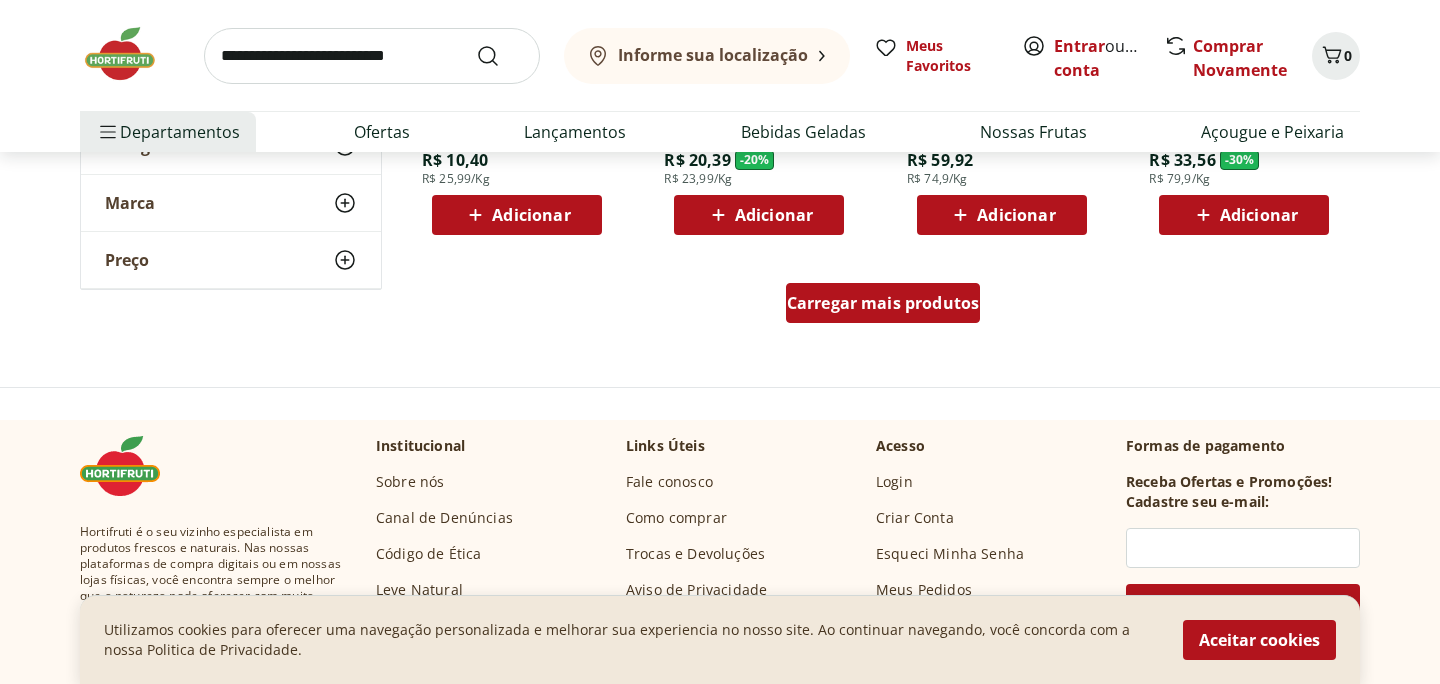 click on "Carregar mais produtos" at bounding box center [883, 303] 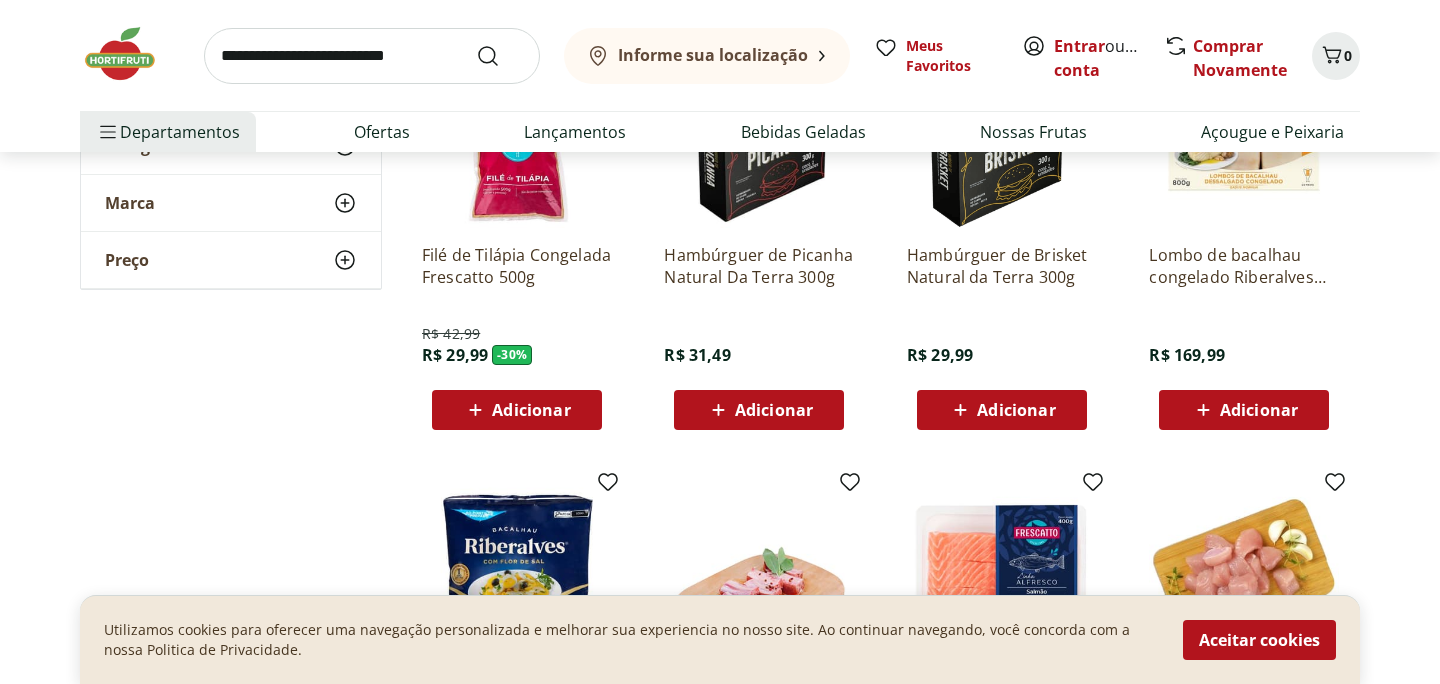 scroll, scrollTop: 2062, scrollLeft: 0, axis: vertical 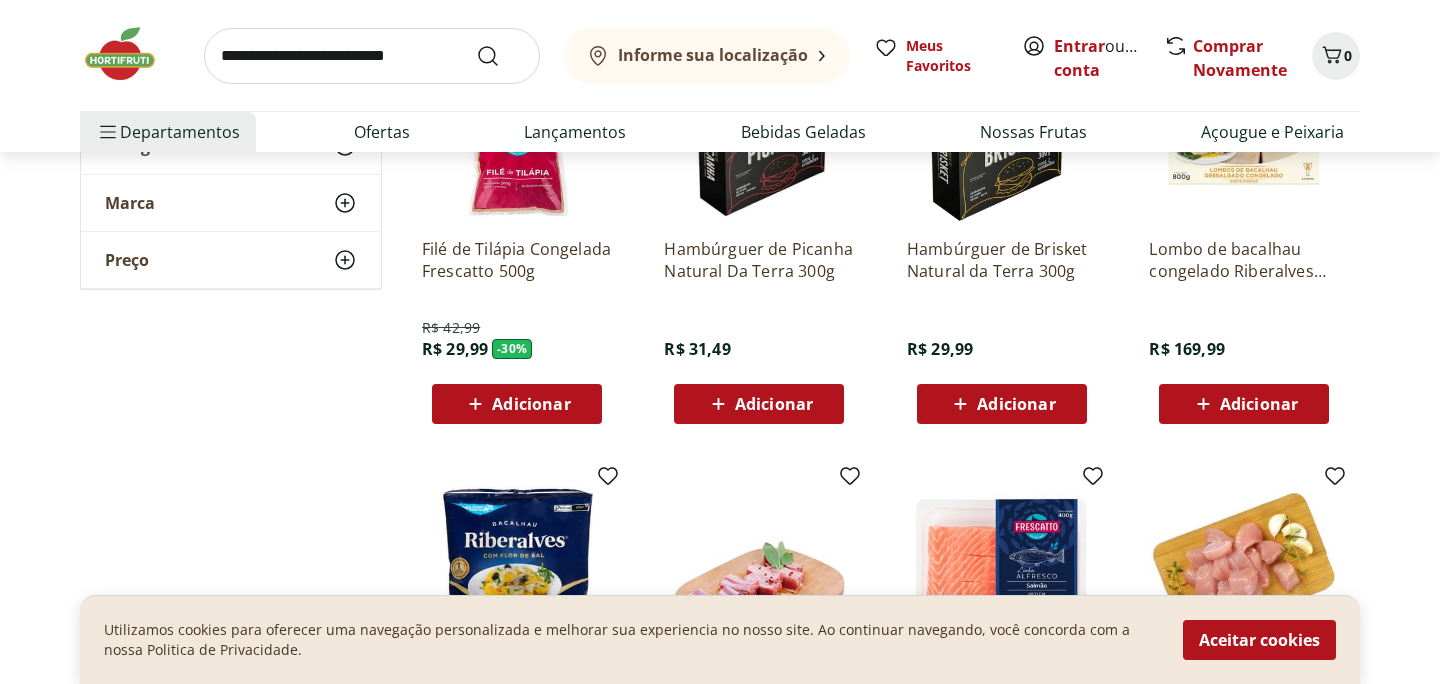 click on "Adicionar" at bounding box center [531, 404] 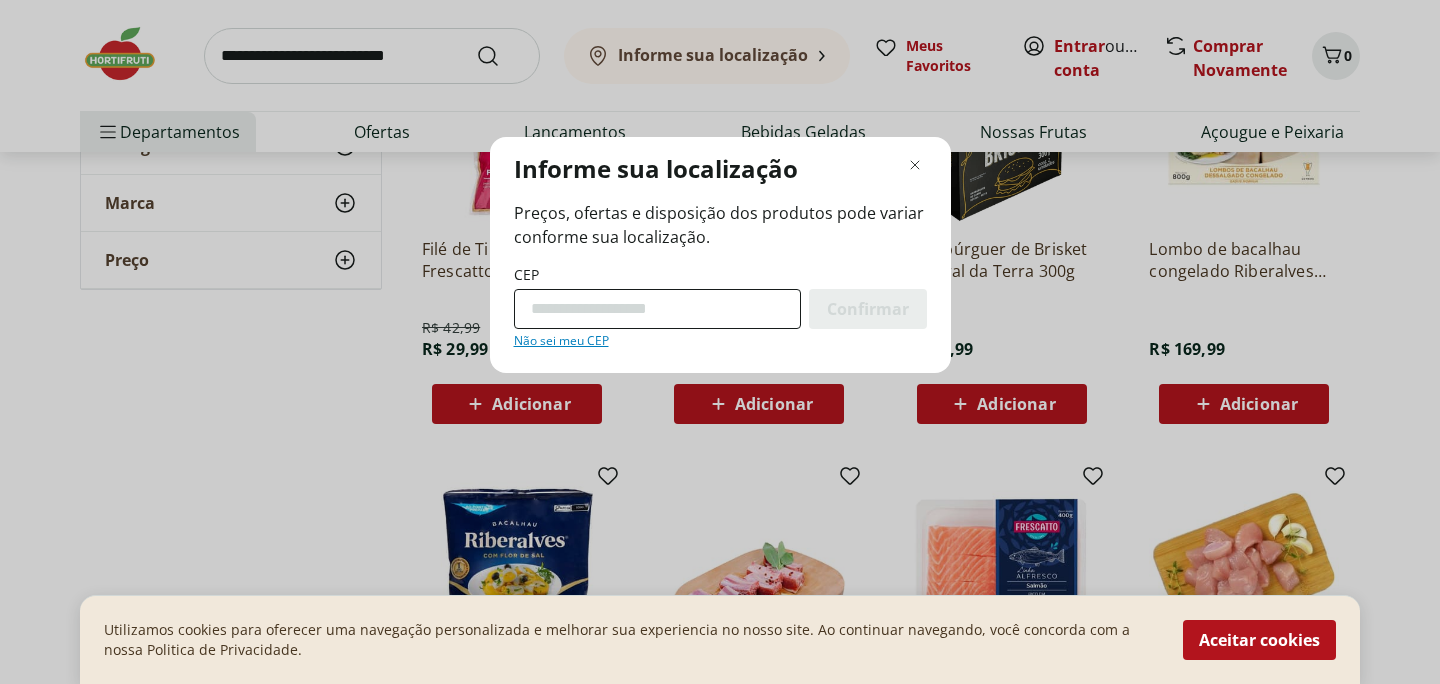 click on "CEP" at bounding box center [657, 309] 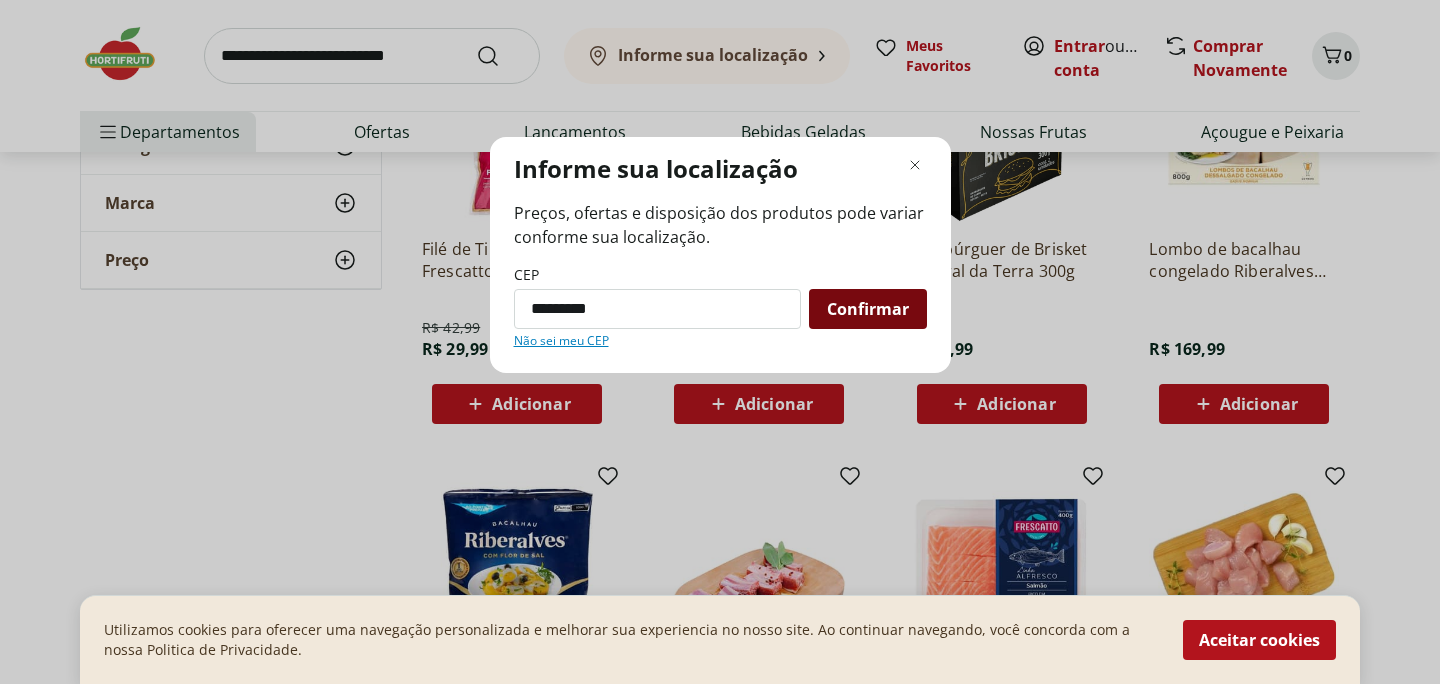type on "*********" 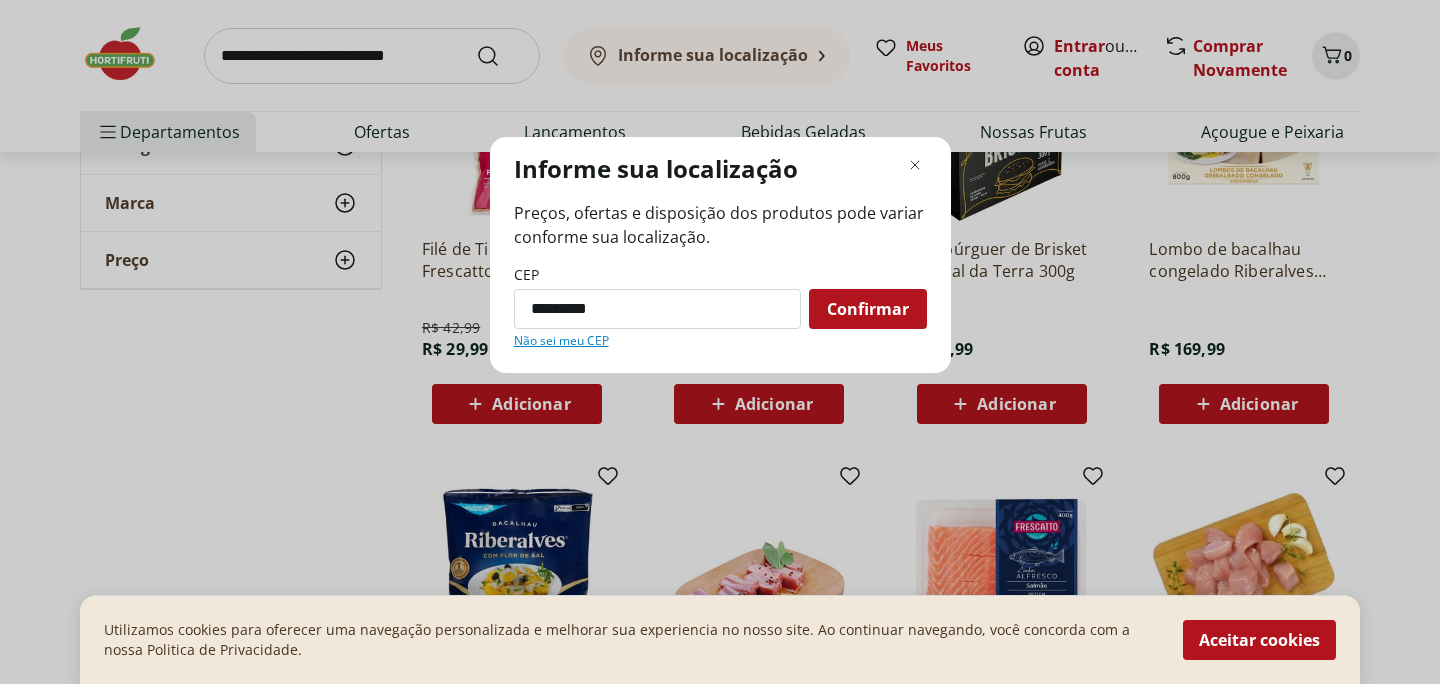 click on "Confirmar" at bounding box center [868, 309] 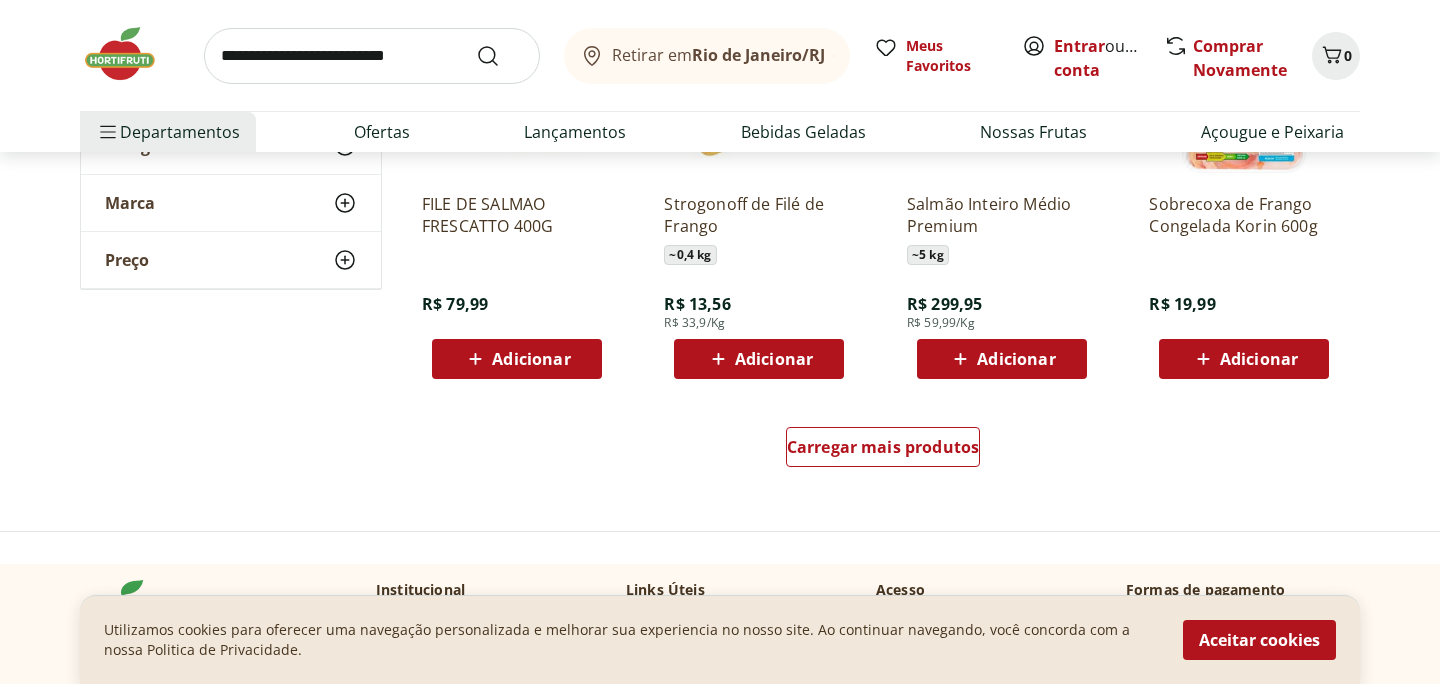 scroll, scrollTop: 2525, scrollLeft: 0, axis: vertical 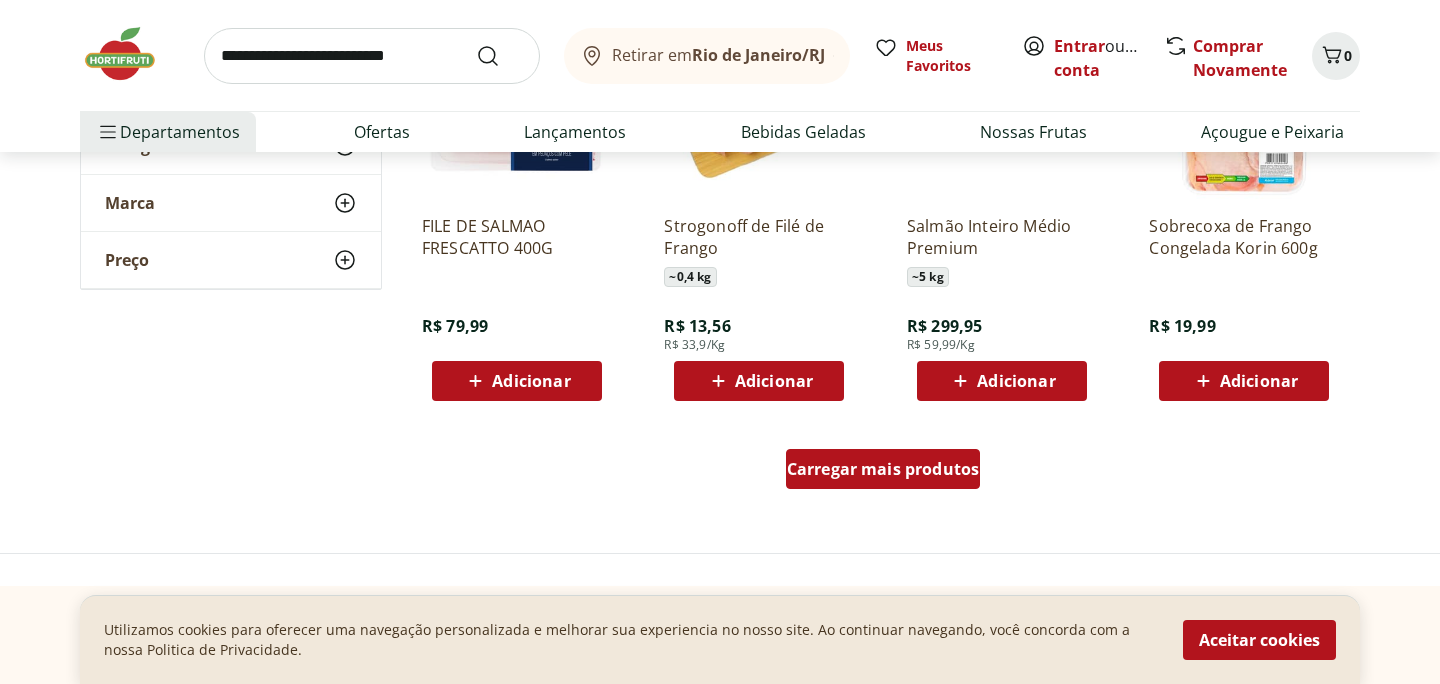 click on "Carregar mais produtos" at bounding box center (883, 469) 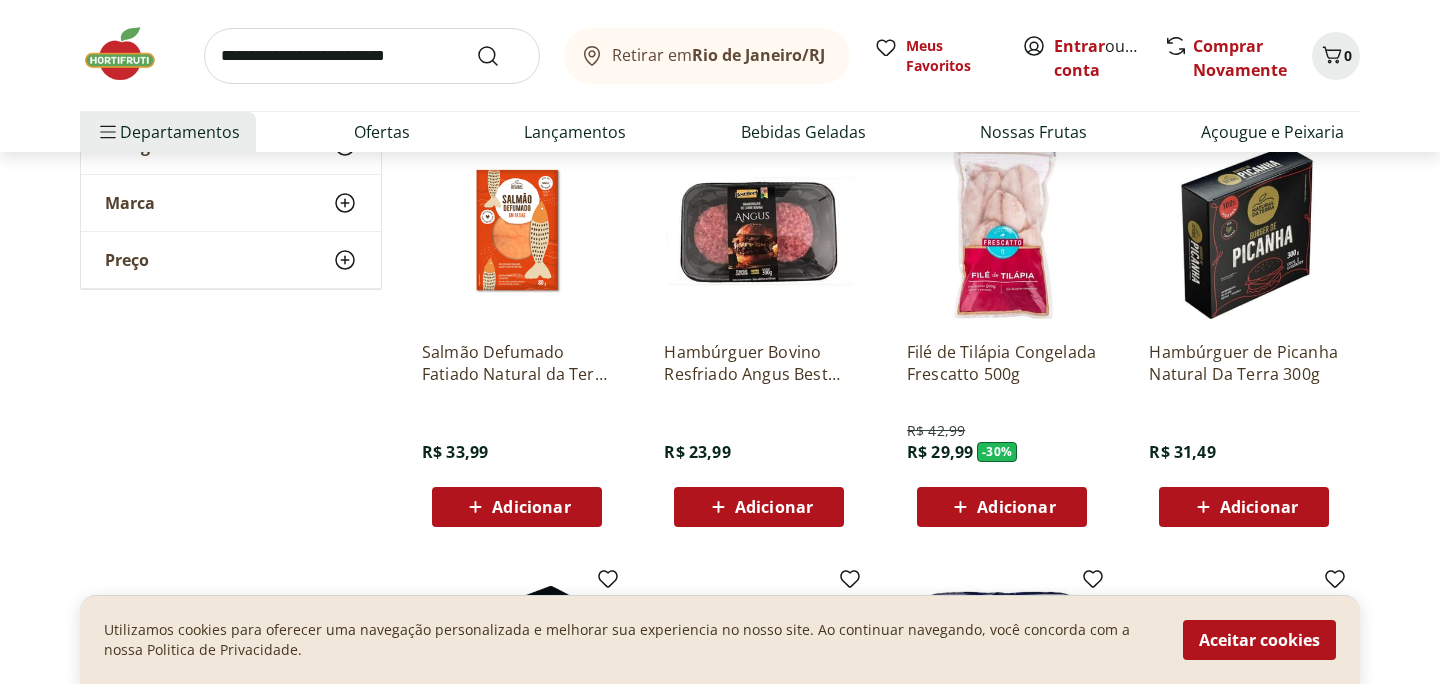 scroll, scrollTop: 1548, scrollLeft: 0, axis: vertical 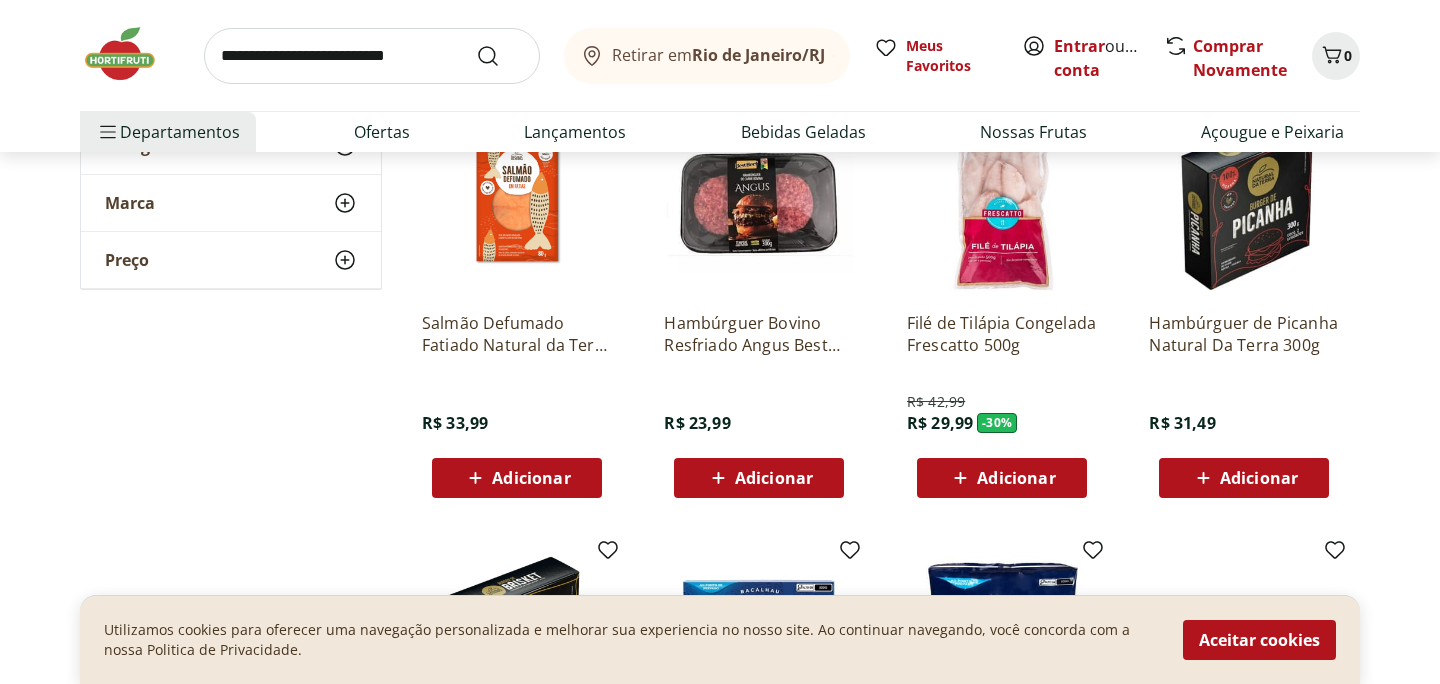 click on "Adicionar" at bounding box center (1016, 478) 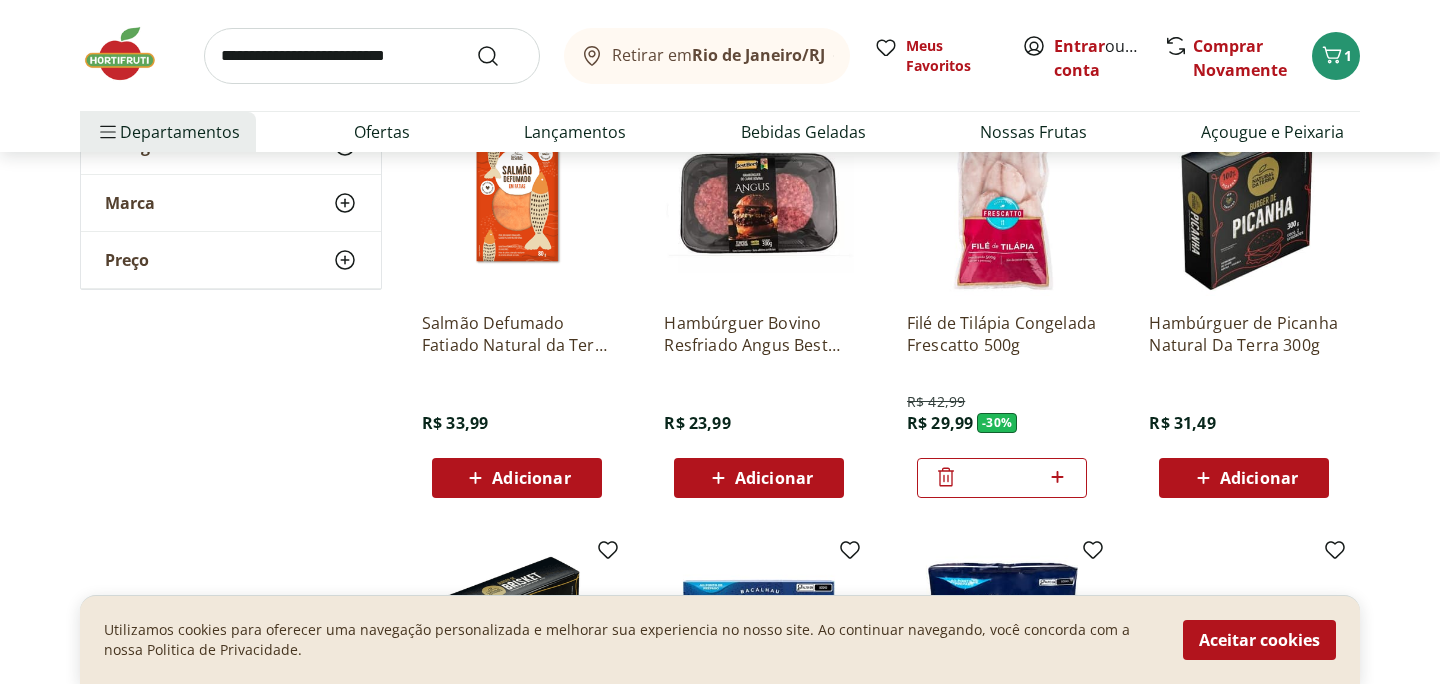 click 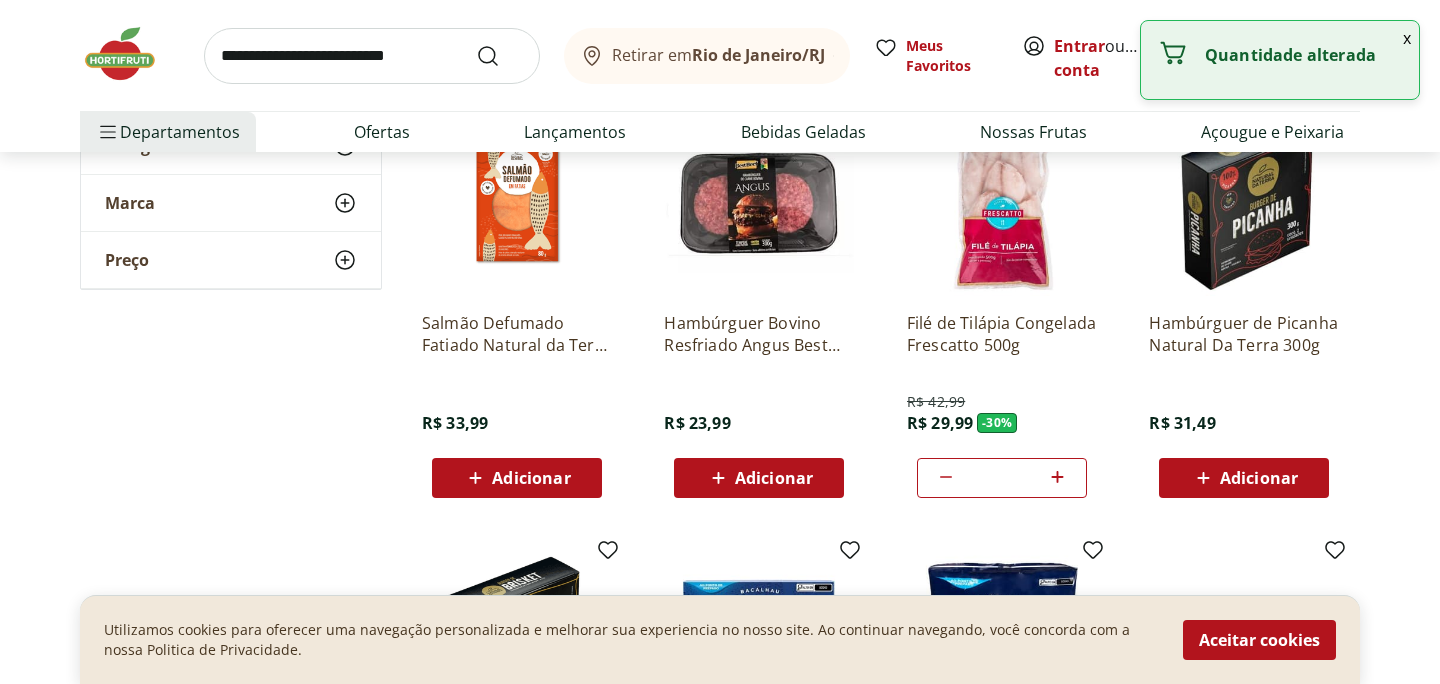 click 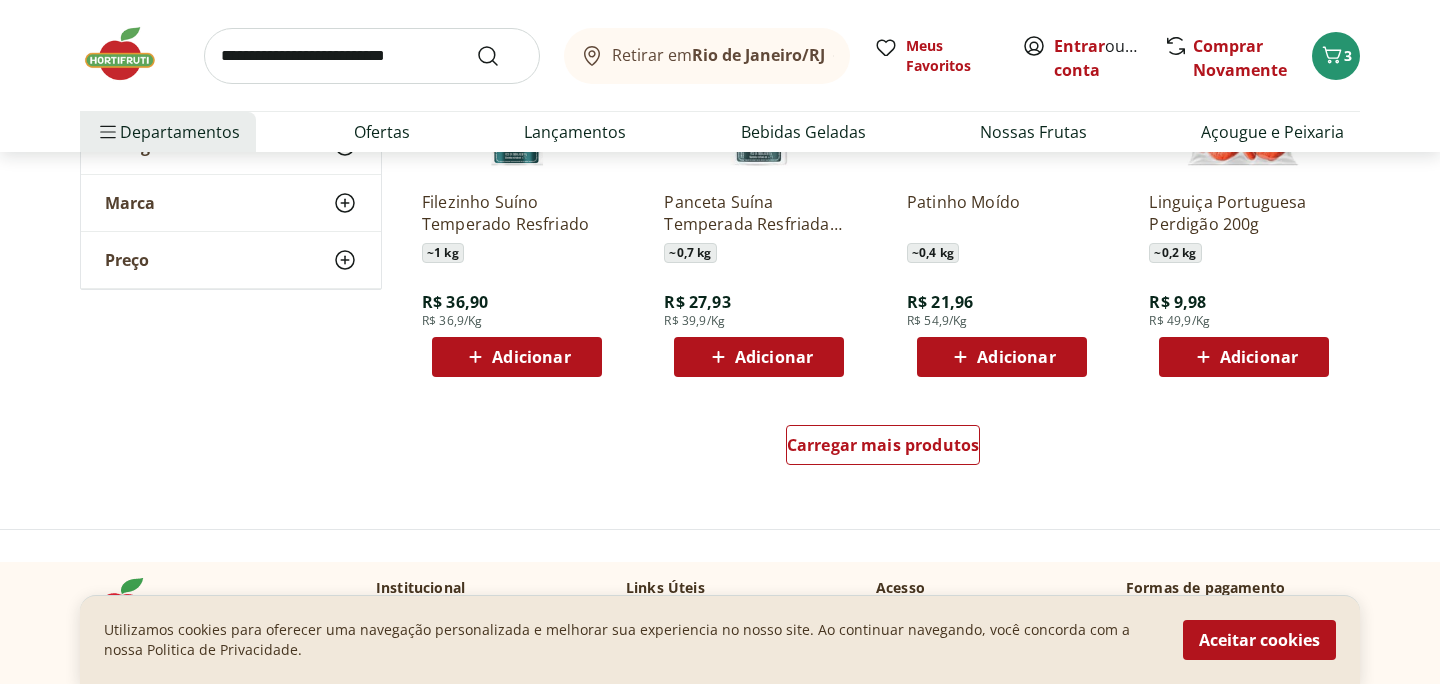 scroll, scrollTop: 3886, scrollLeft: 0, axis: vertical 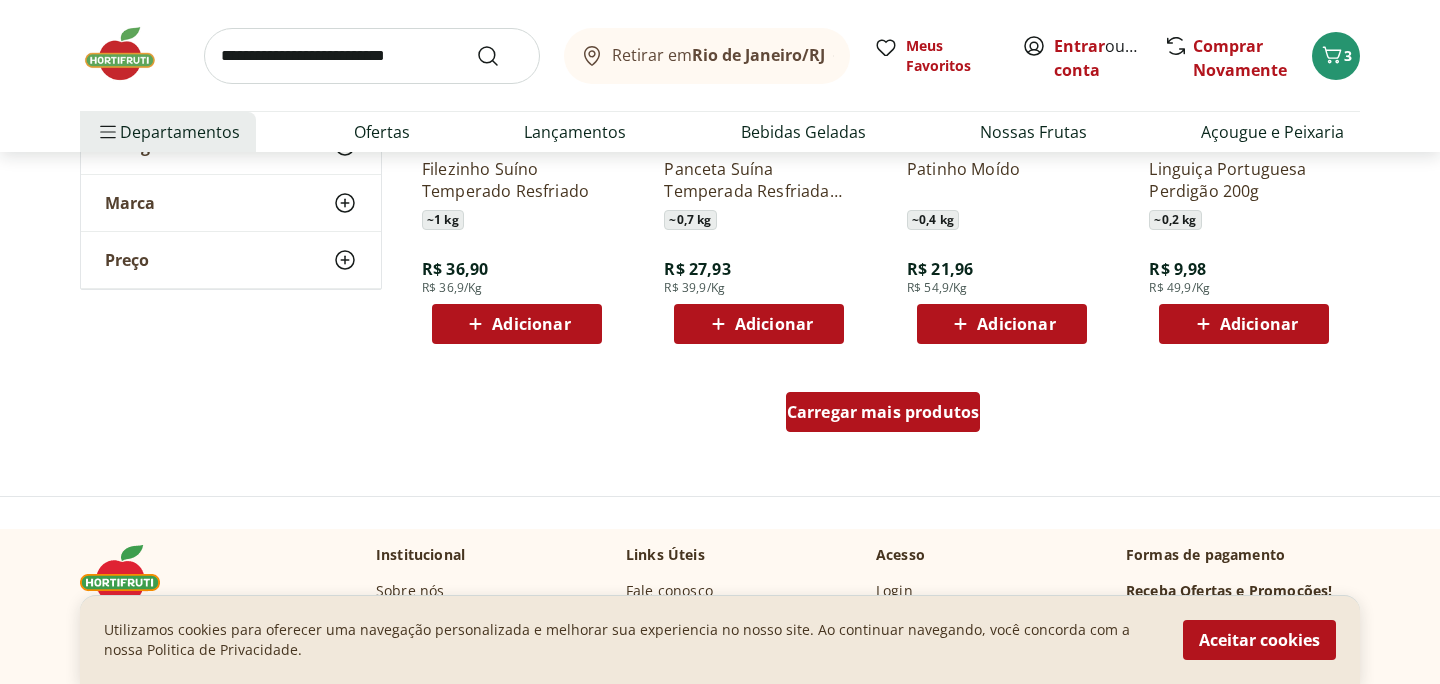 click on "Carregar mais produtos" at bounding box center [883, 412] 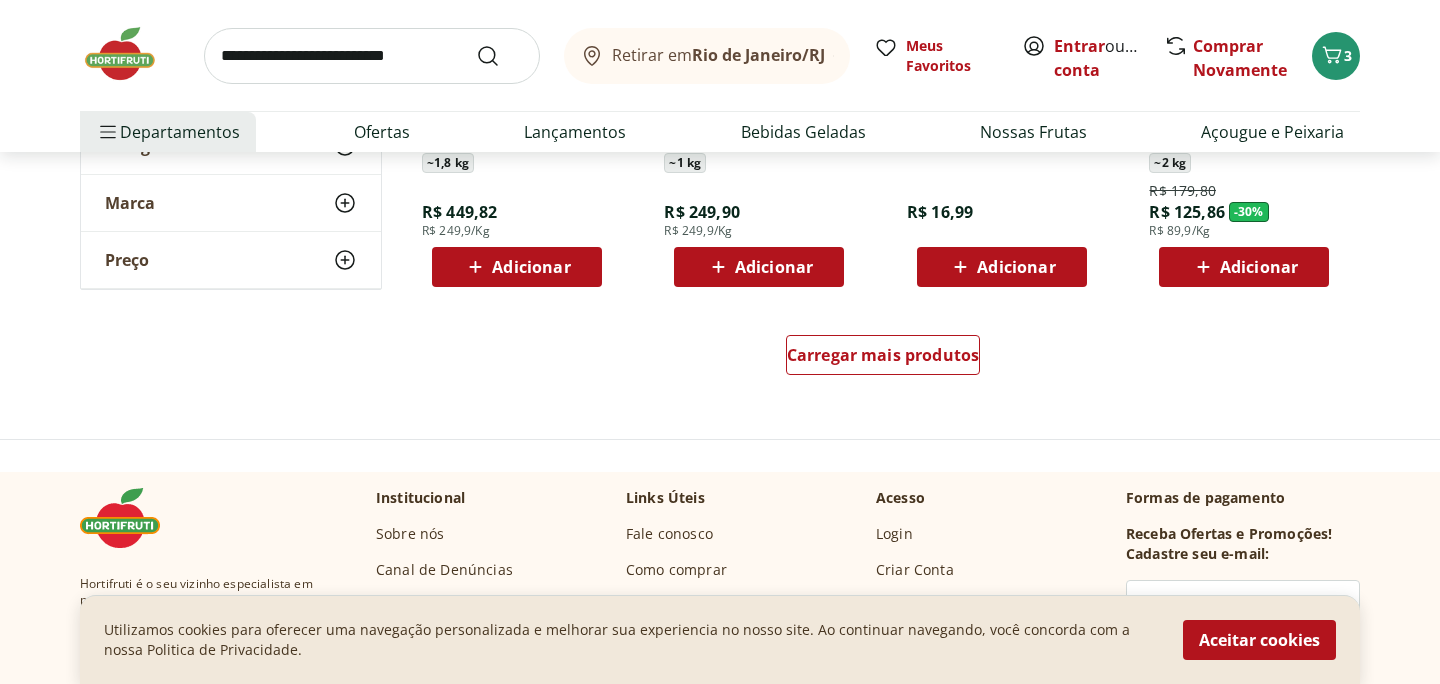 scroll, scrollTop: 5257, scrollLeft: 0, axis: vertical 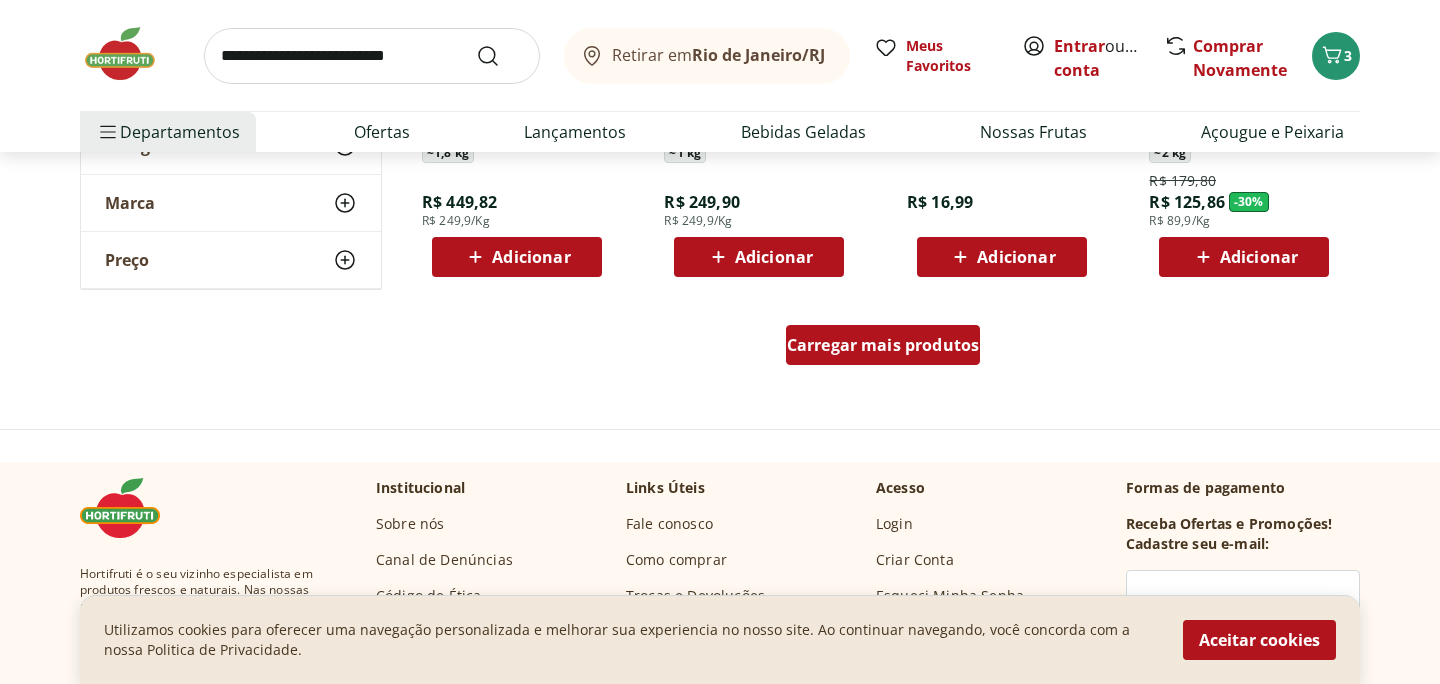 click on "Carregar mais produtos" at bounding box center (883, 345) 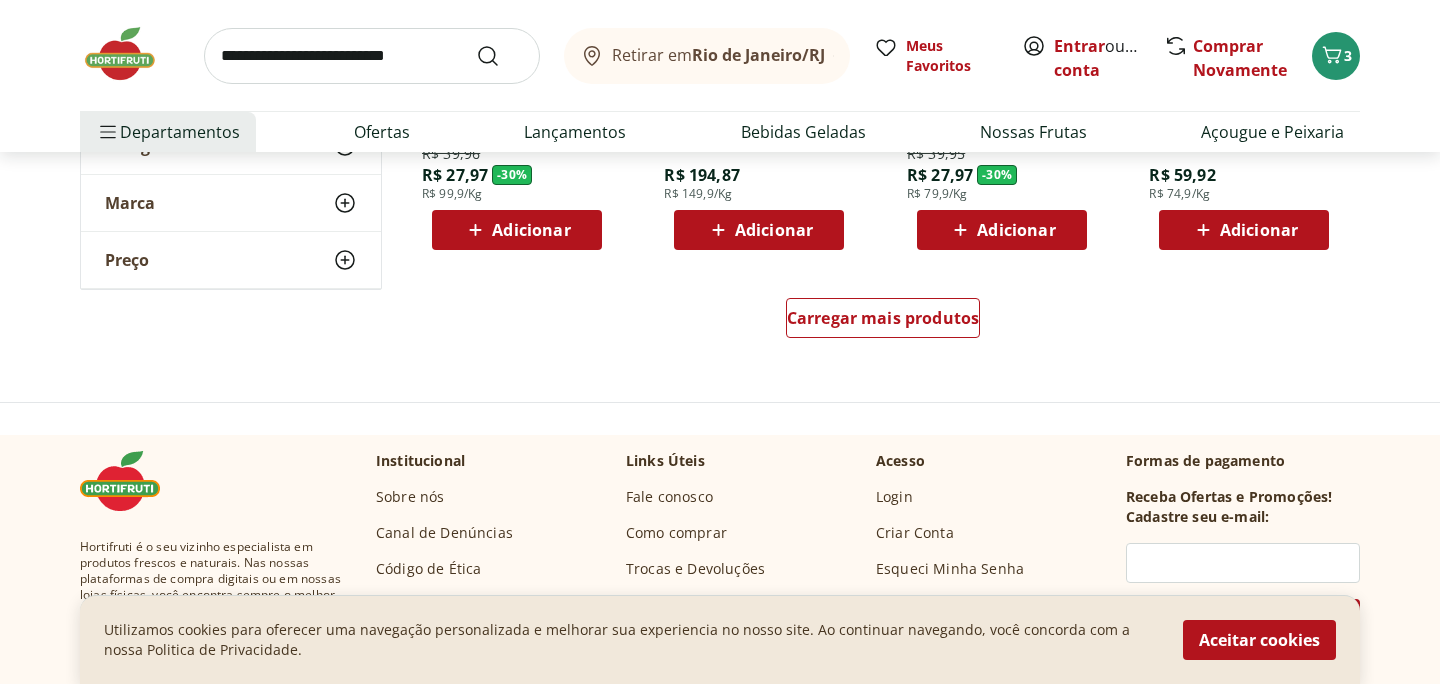 scroll, scrollTop: 6589, scrollLeft: 0, axis: vertical 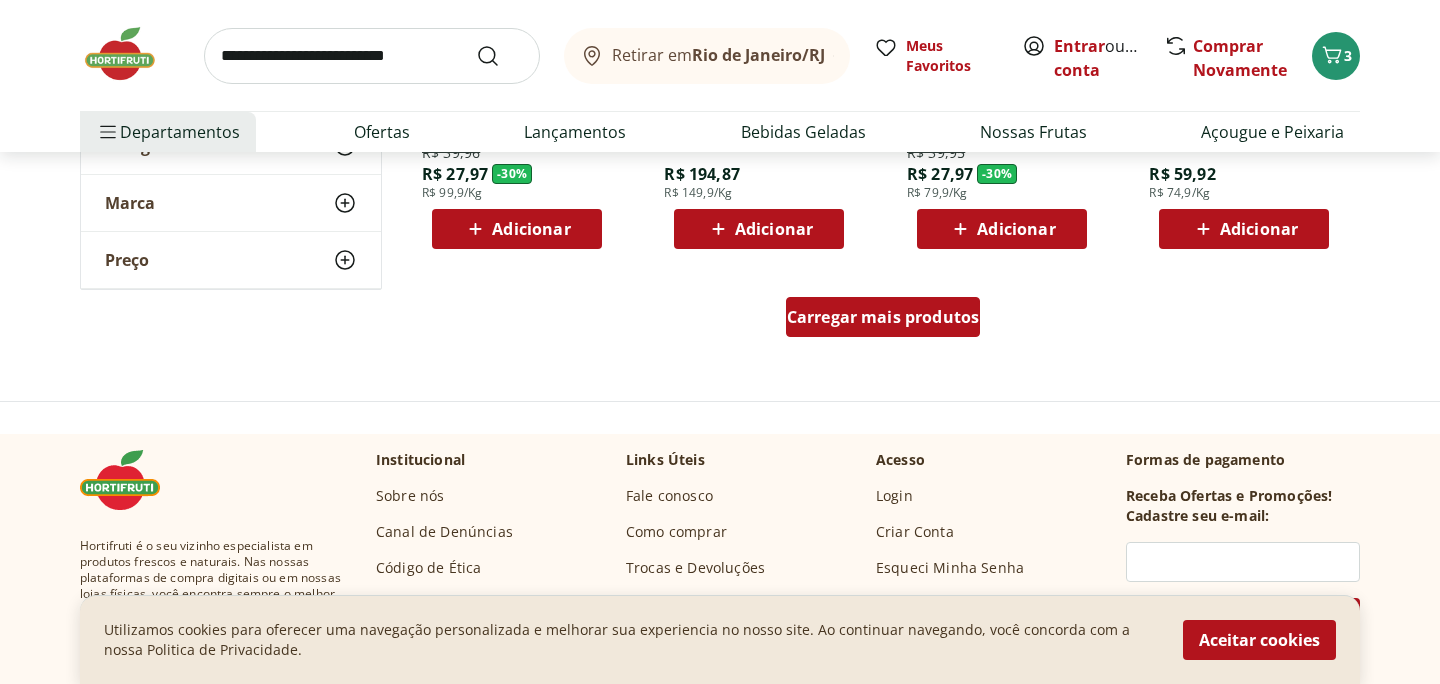 click on "Carregar mais produtos" at bounding box center (883, 317) 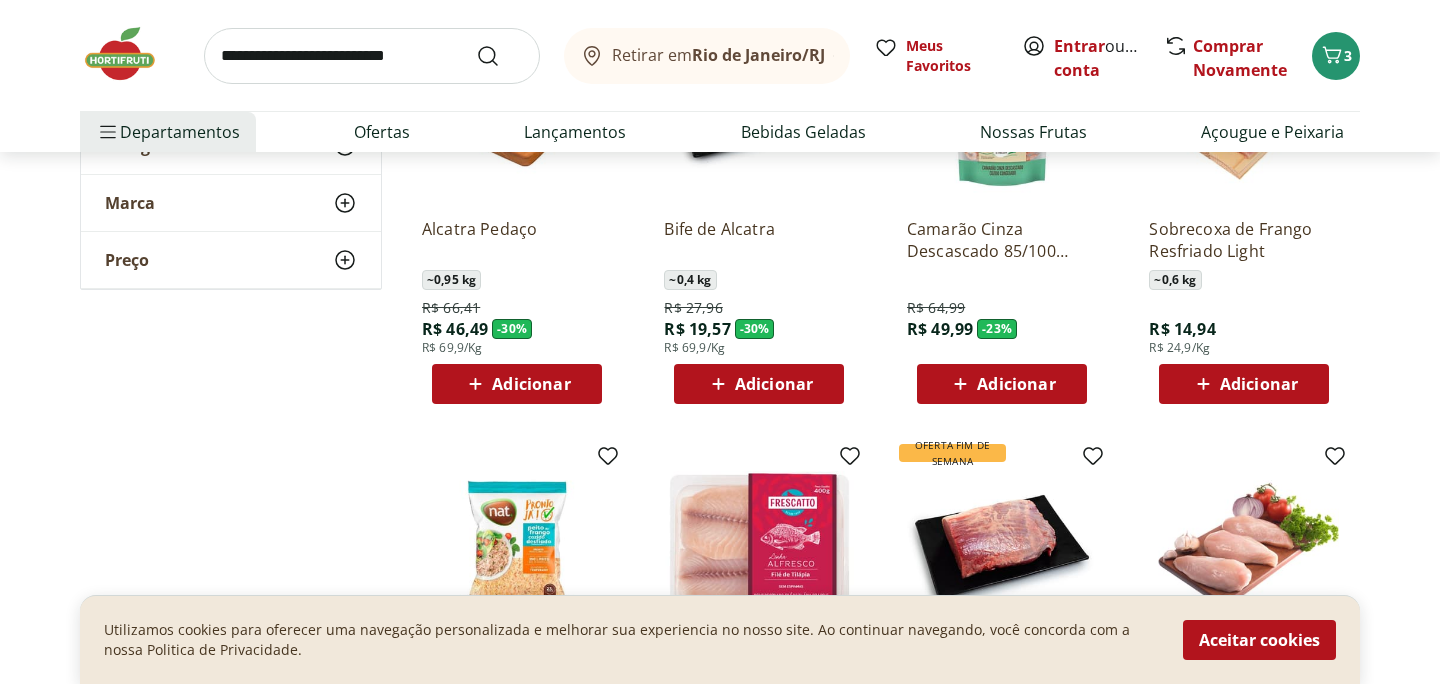 scroll, scrollTop: 0, scrollLeft: 0, axis: both 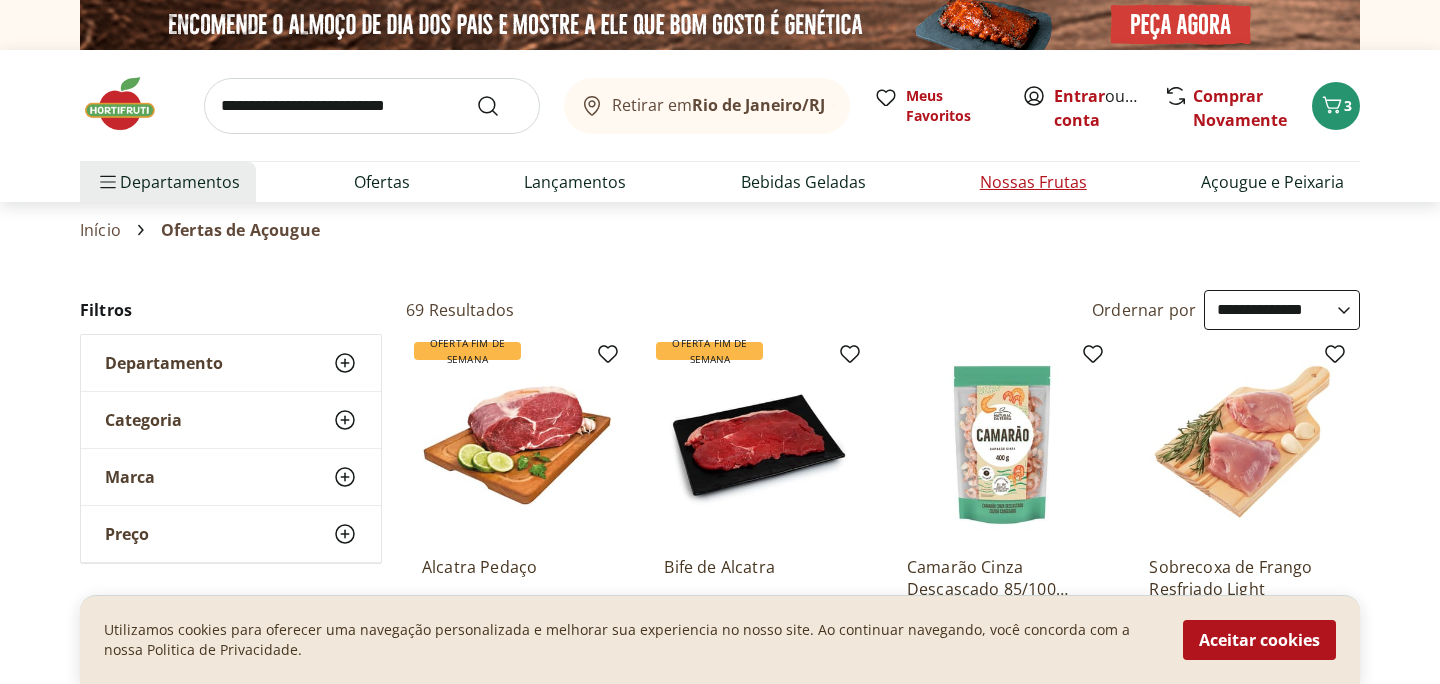 click on "Nossas Frutas" at bounding box center [1033, 182] 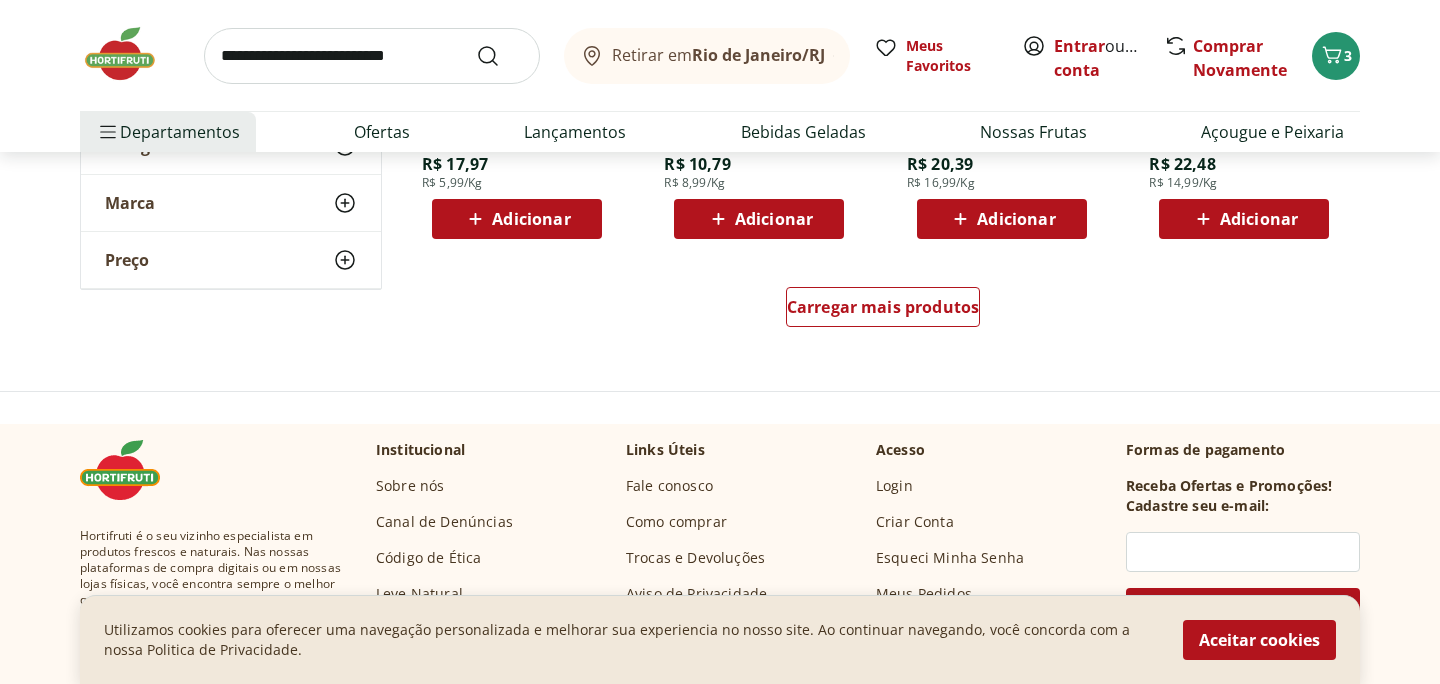 scroll, scrollTop: 1417, scrollLeft: 0, axis: vertical 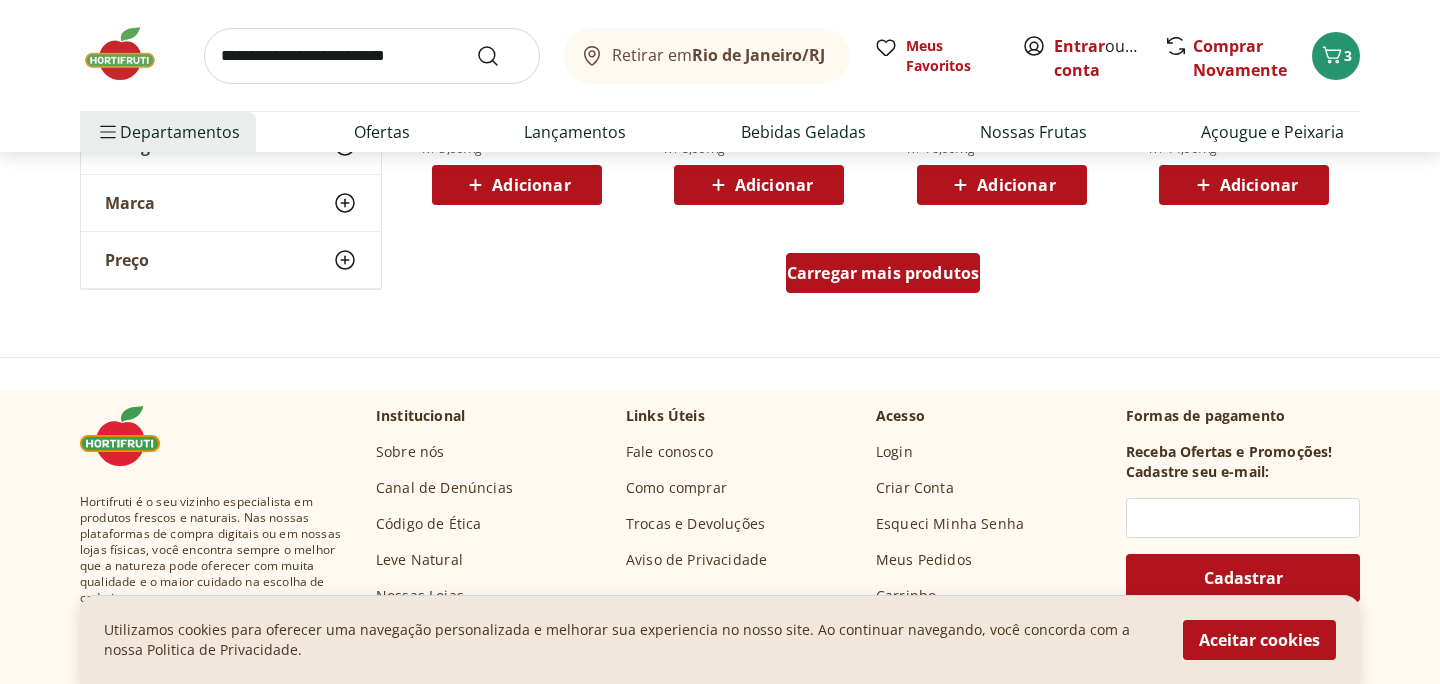 click on "Carregar mais produtos" at bounding box center [883, 273] 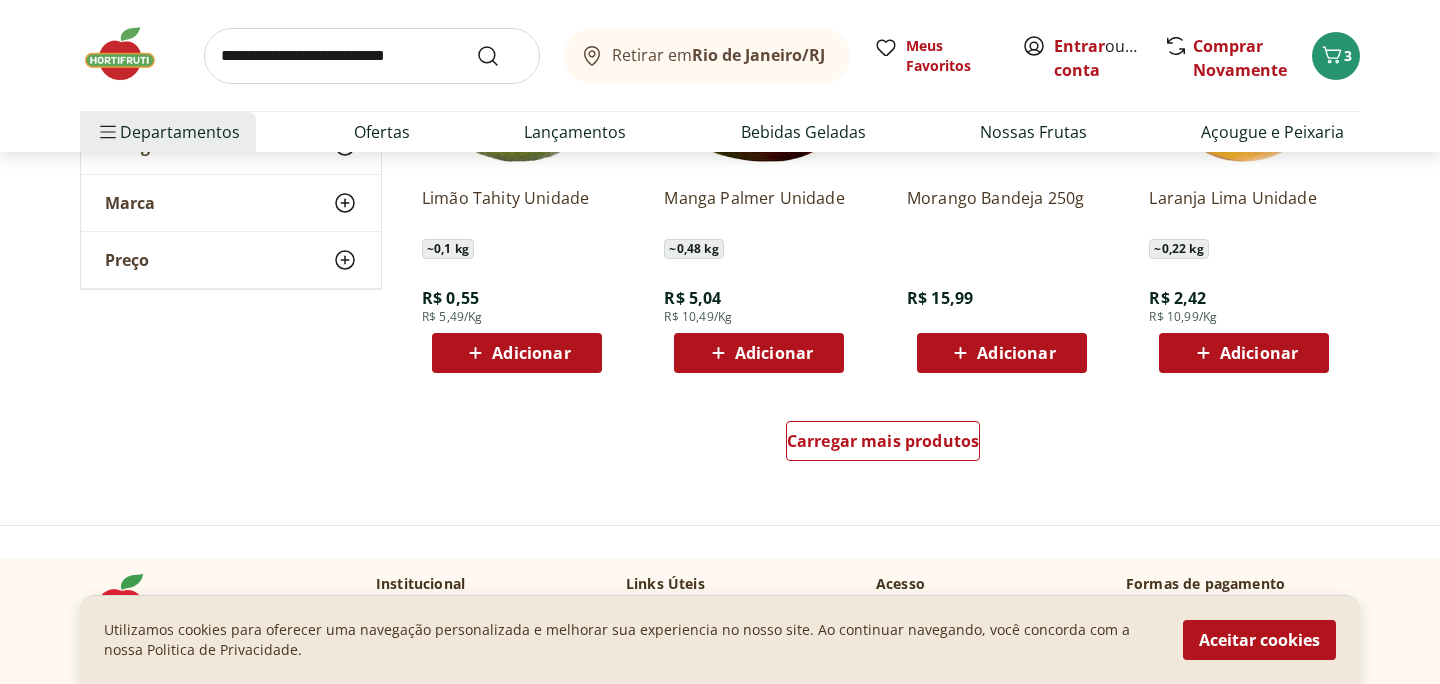 scroll, scrollTop: 2581, scrollLeft: 0, axis: vertical 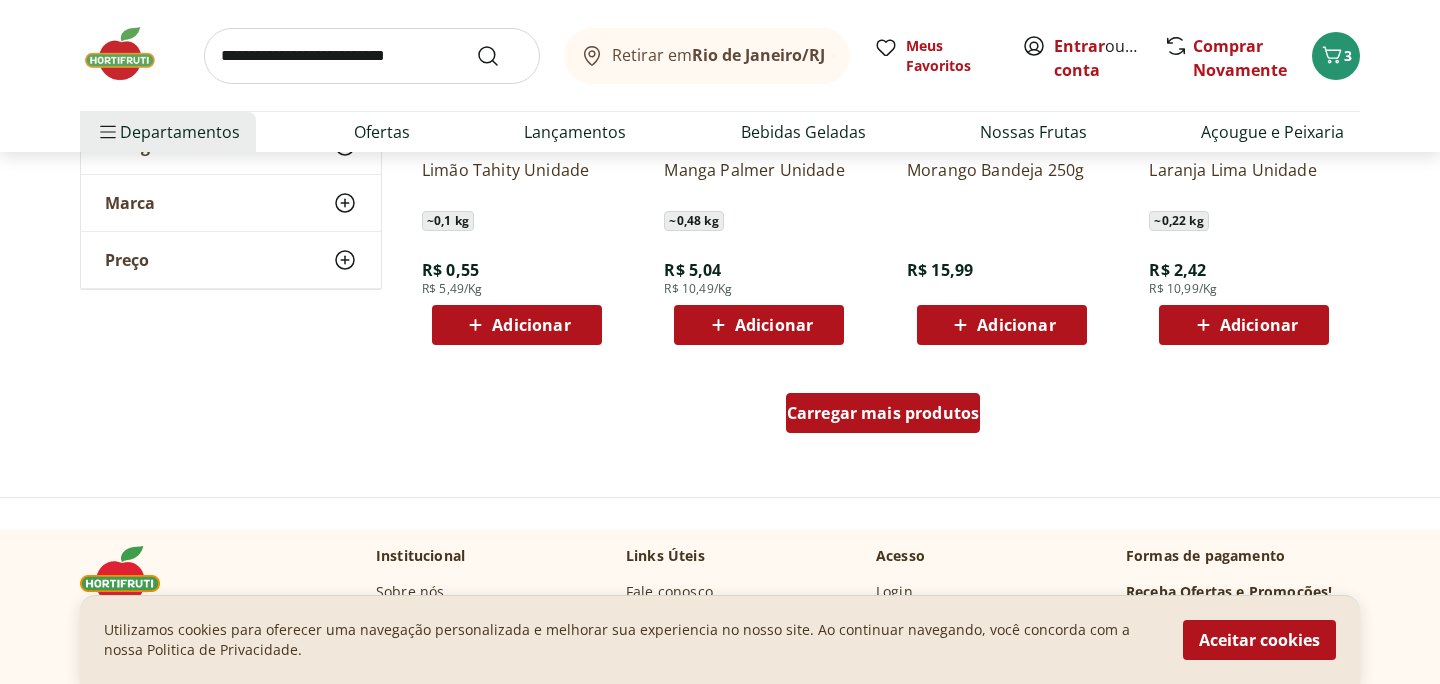 click on "Carregar mais produtos" at bounding box center [883, 413] 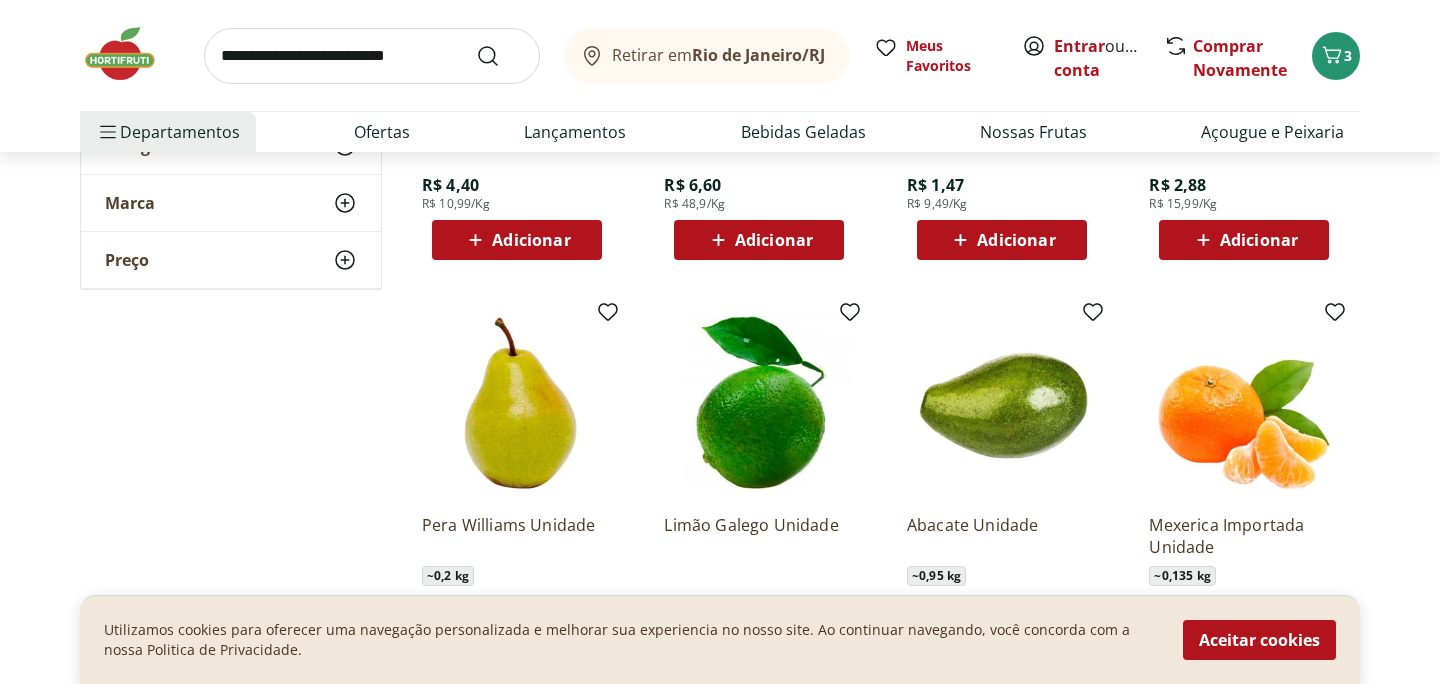 scroll, scrollTop: 3521, scrollLeft: 0, axis: vertical 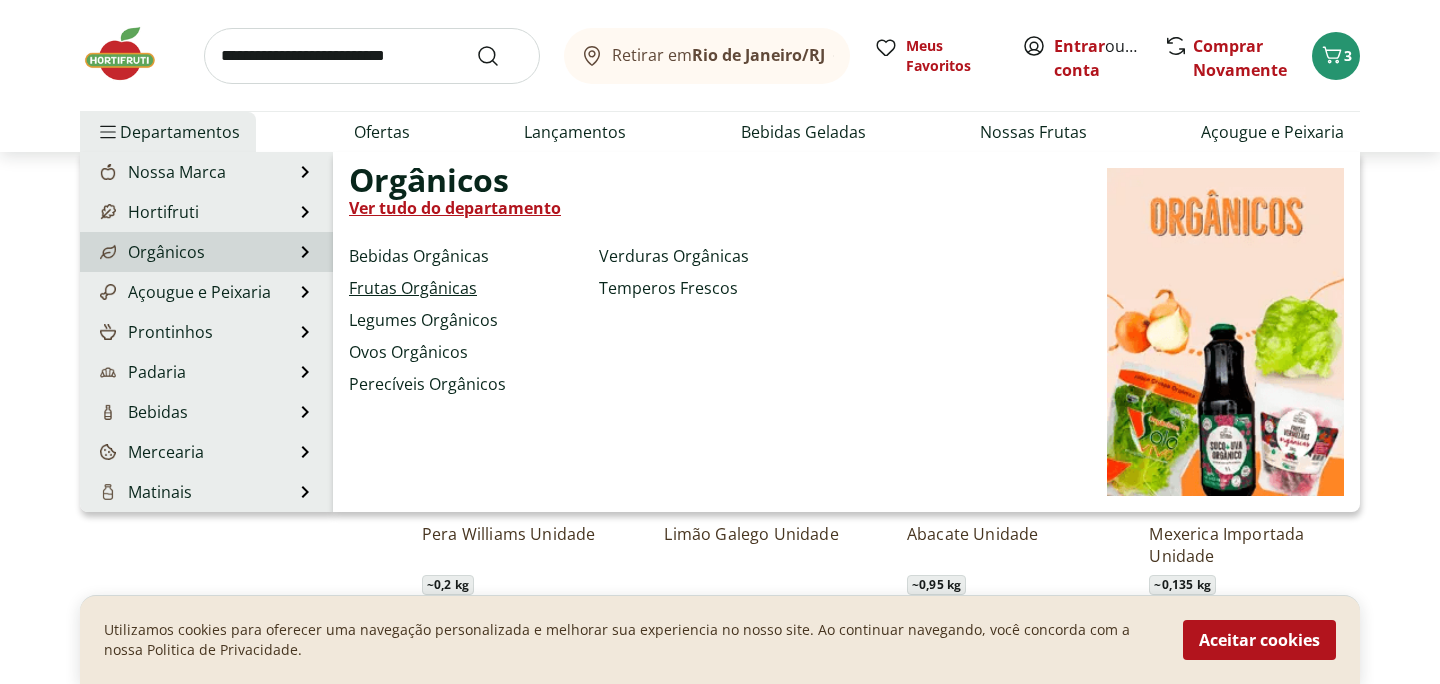 click on "Frutas Orgânicas" at bounding box center (413, 288) 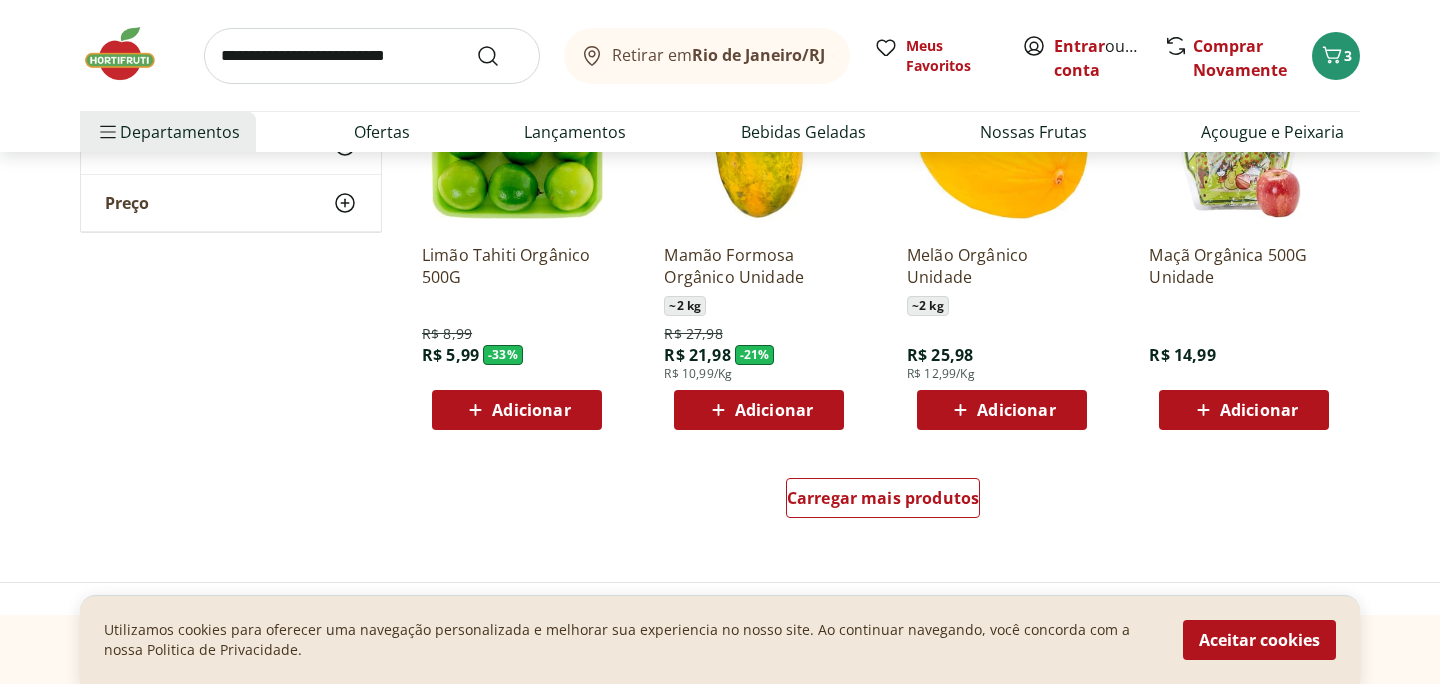 scroll, scrollTop: 1182, scrollLeft: 0, axis: vertical 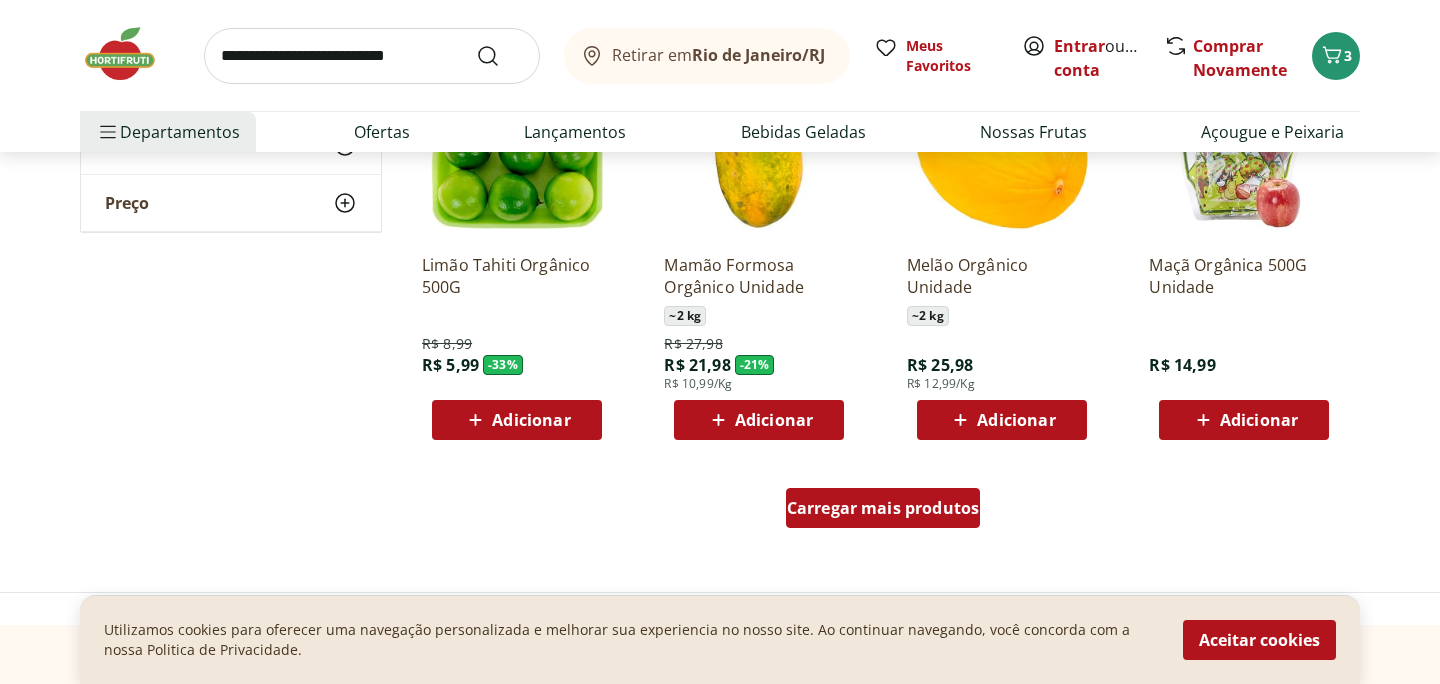 click on "Carregar mais produtos" at bounding box center [883, 508] 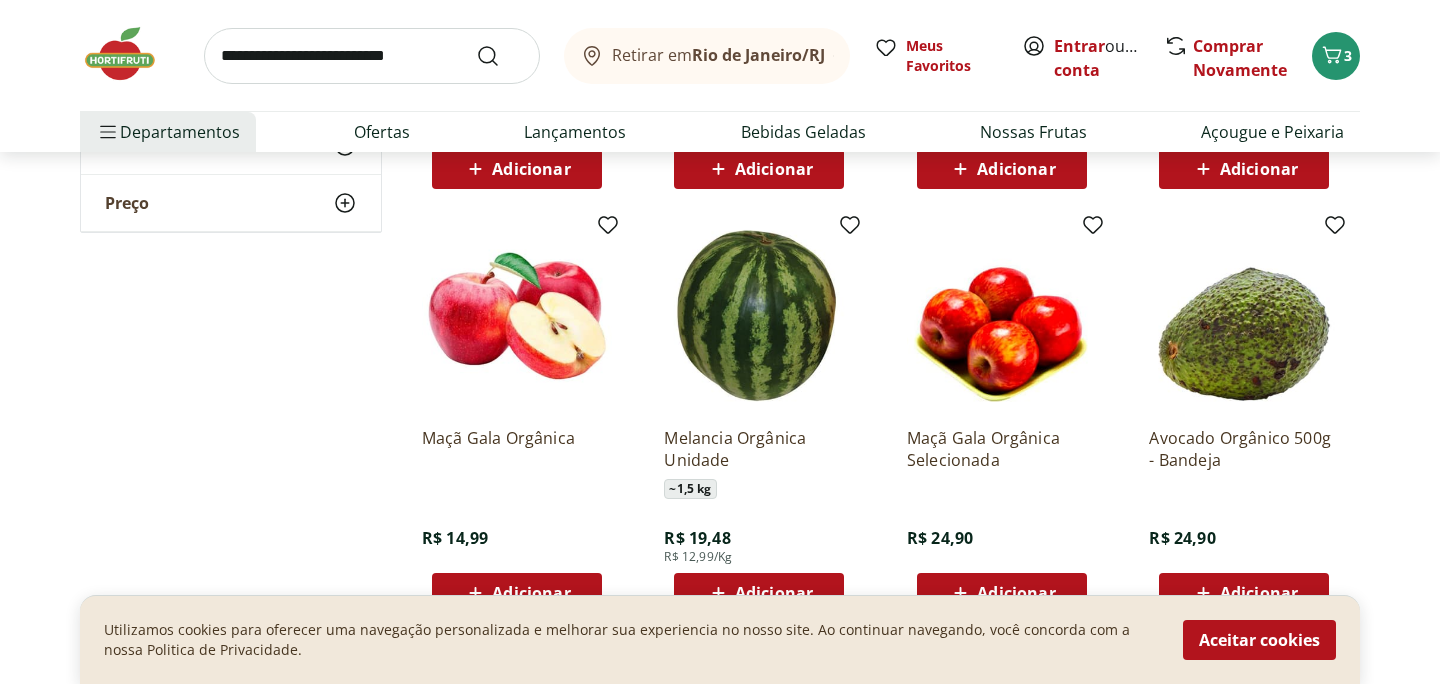 scroll, scrollTop: 1444, scrollLeft: 0, axis: vertical 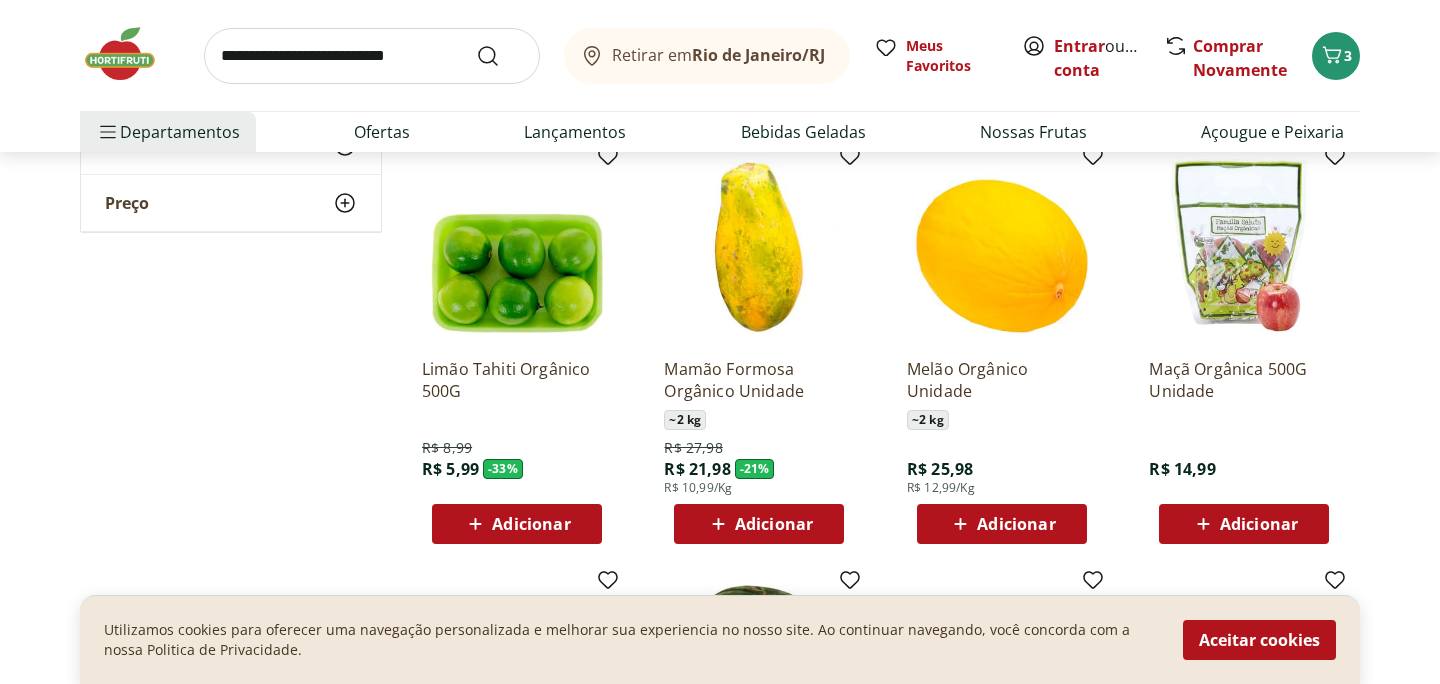 click on "Adicionar" at bounding box center [1259, 524] 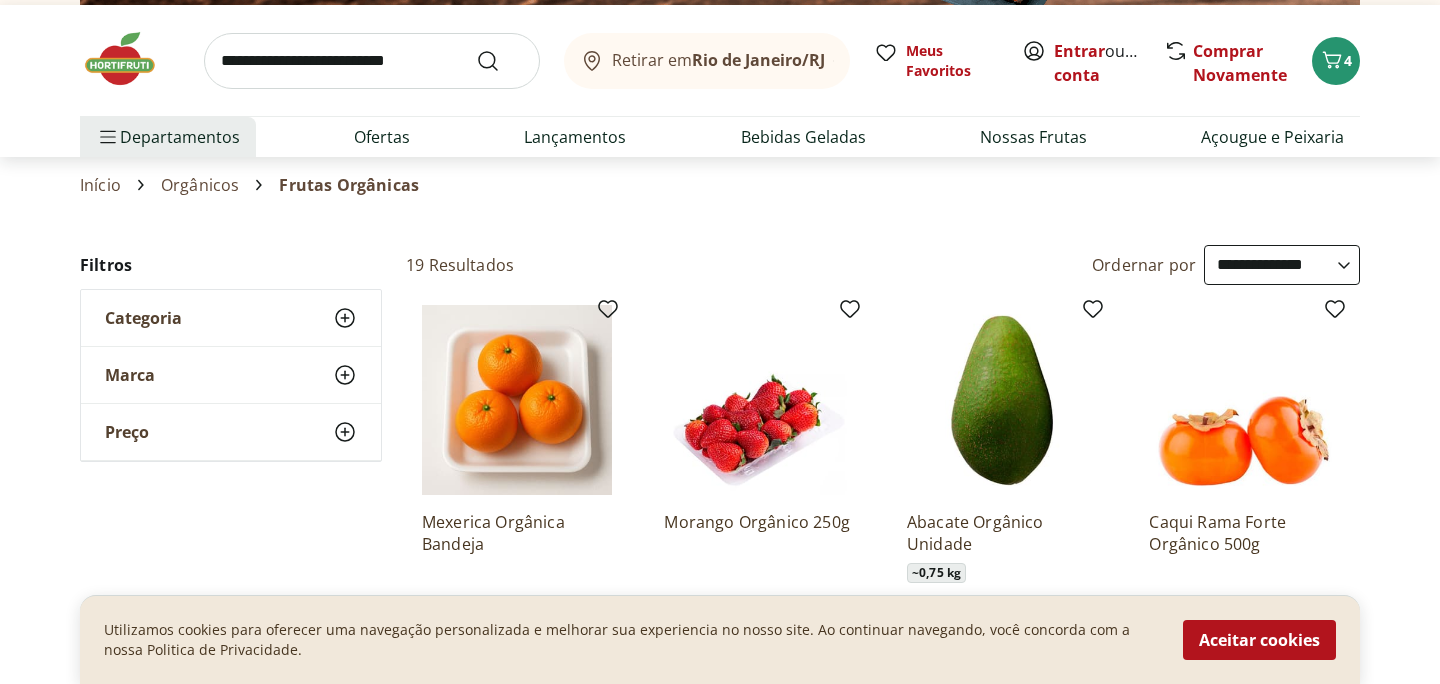 scroll, scrollTop: 0, scrollLeft: 0, axis: both 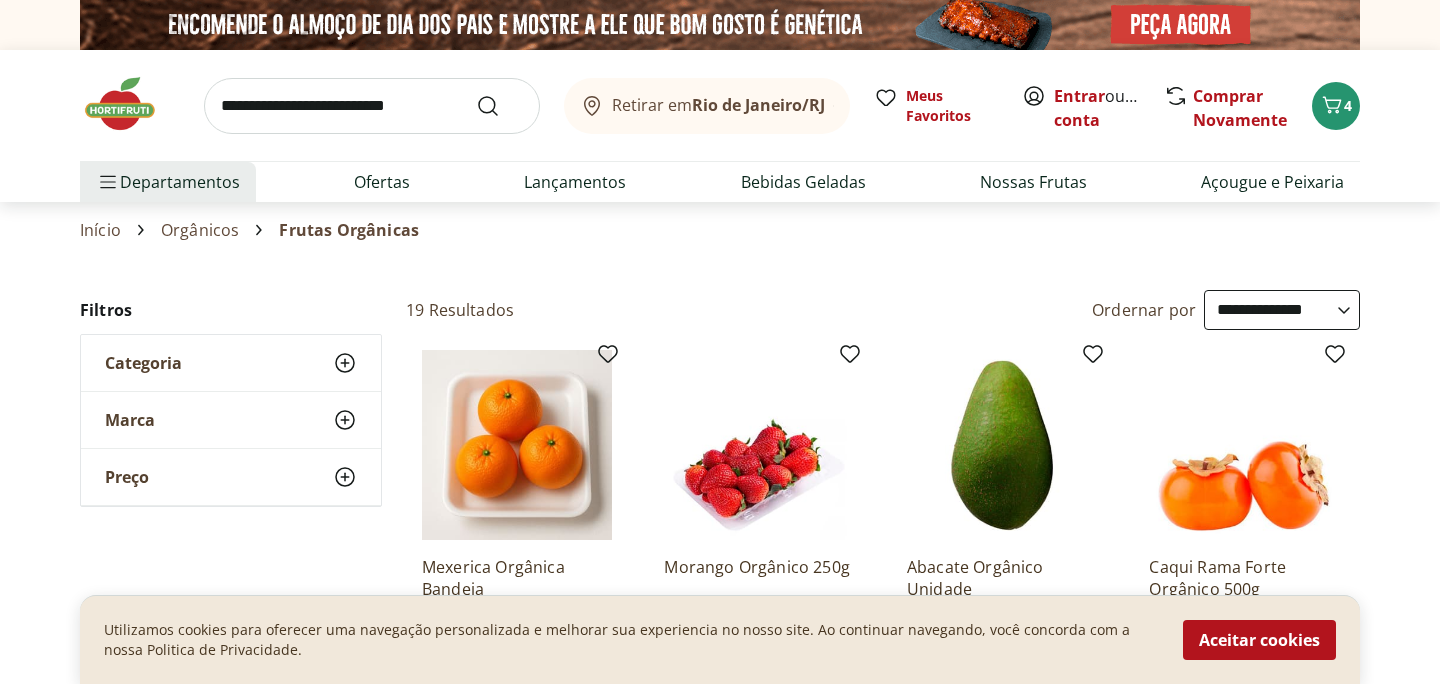 click on "Orgânicos" at bounding box center (200, 230) 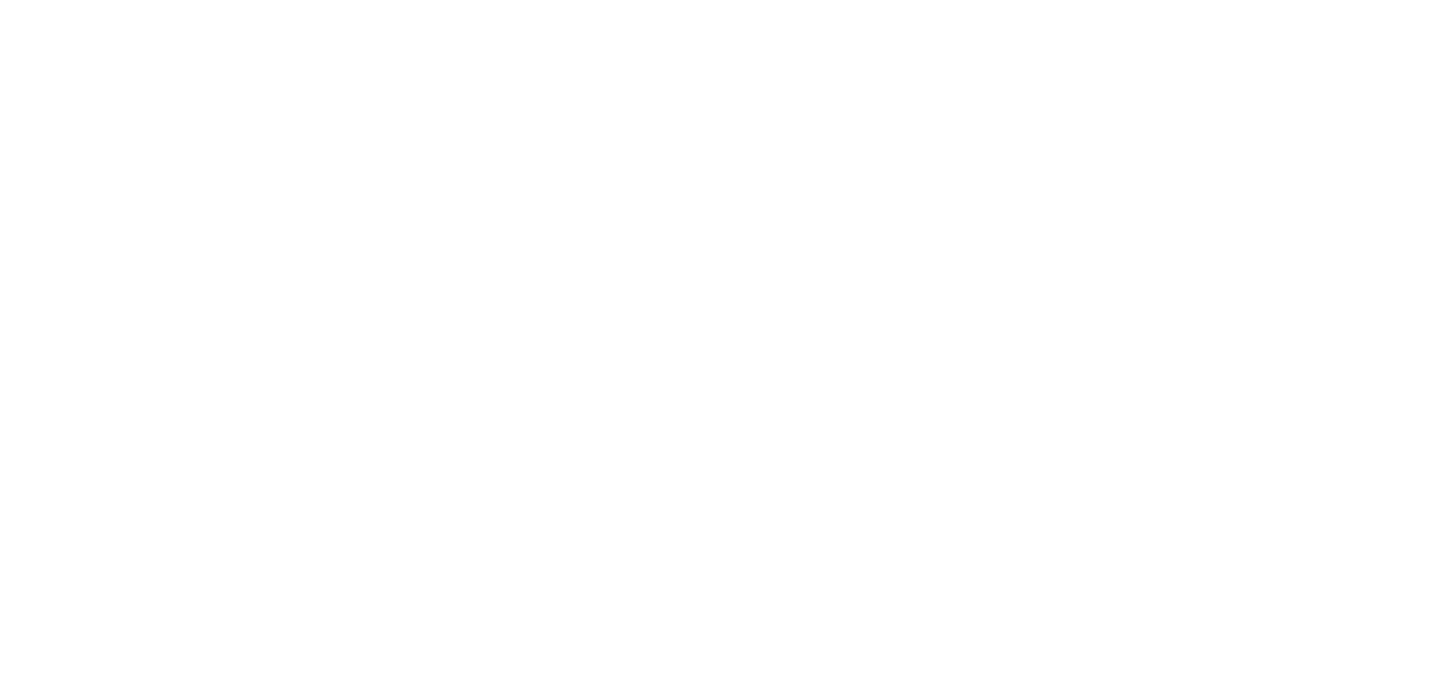 select on "**********" 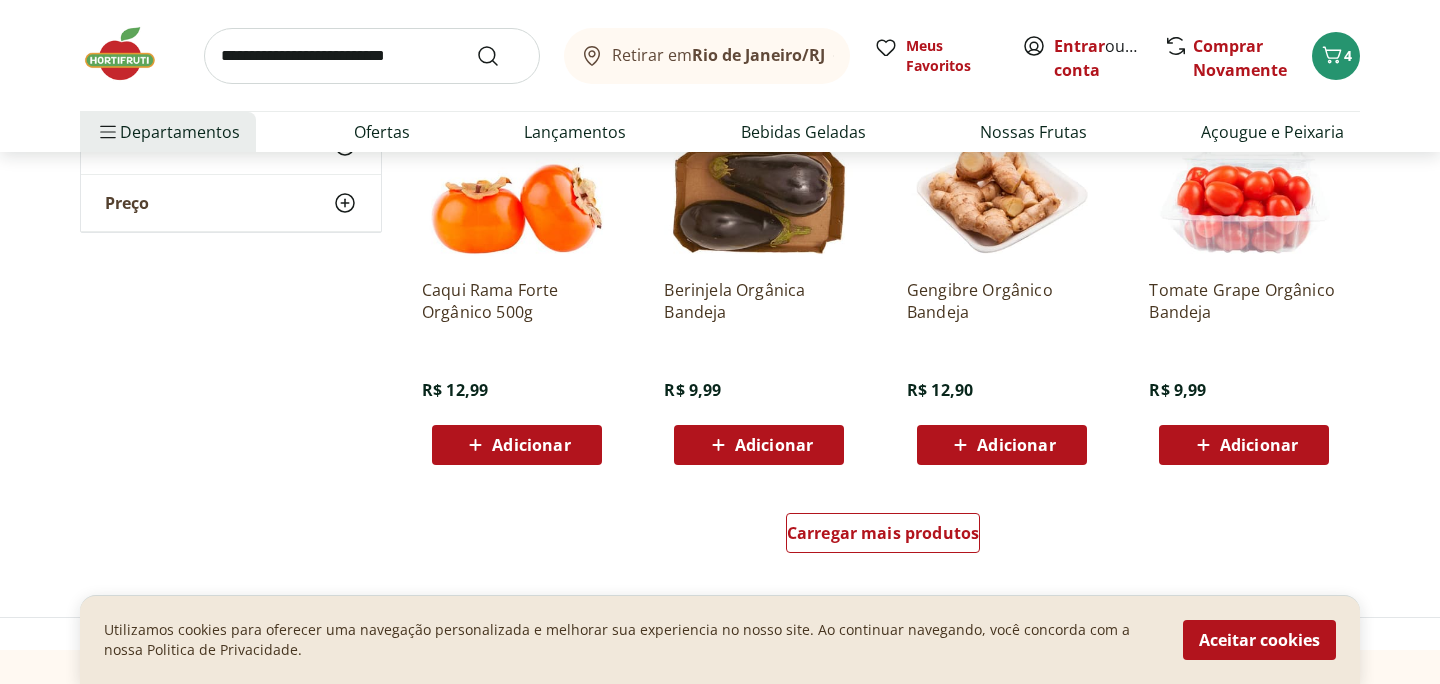 scroll, scrollTop: 1159, scrollLeft: 0, axis: vertical 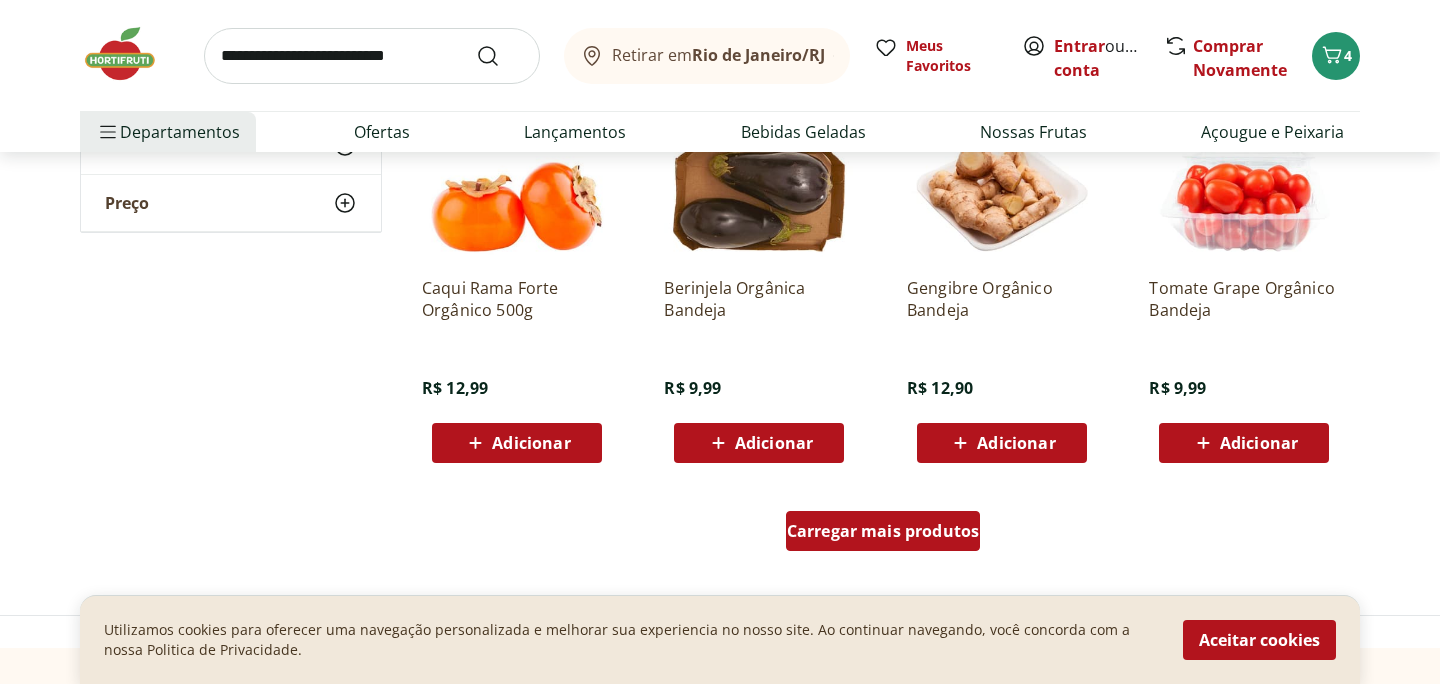 click on "Carregar mais produtos" at bounding box center (883, 531) 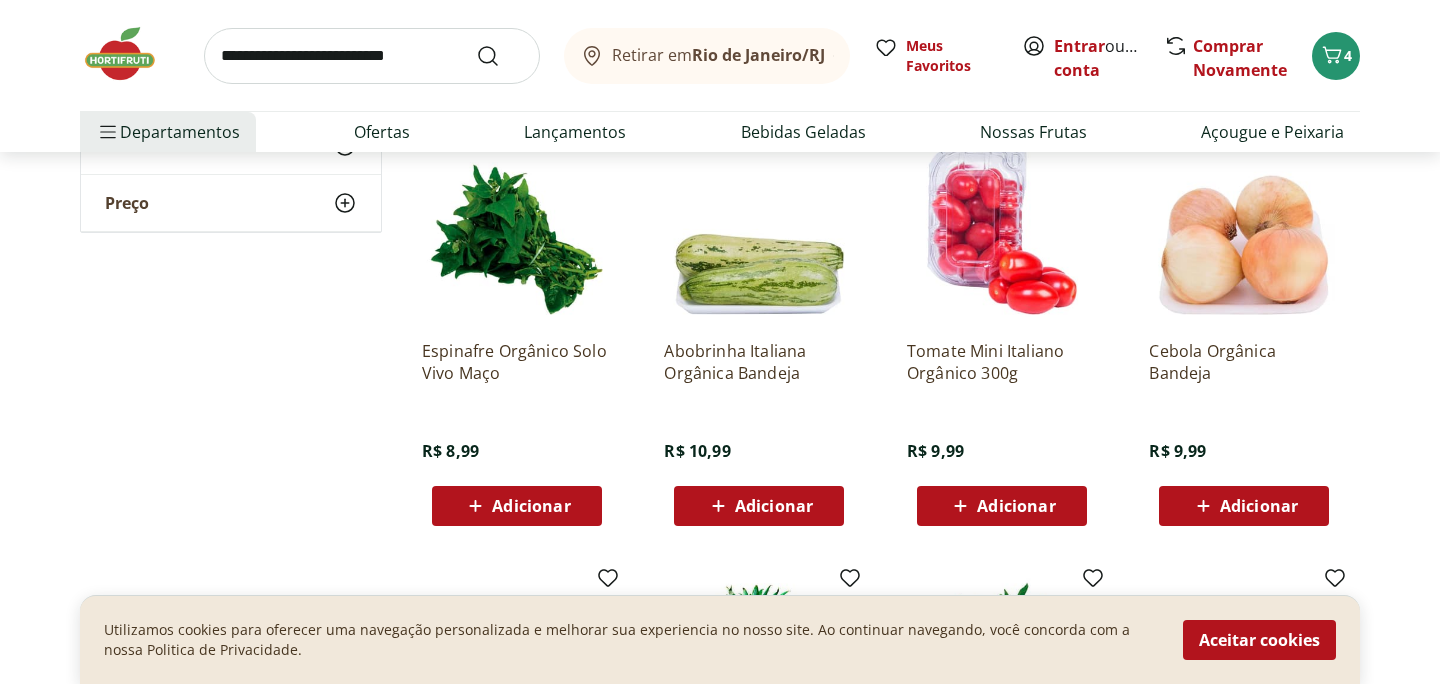 scroll, scrollTop: 1523, scrollLeft: 0, axis: vertical 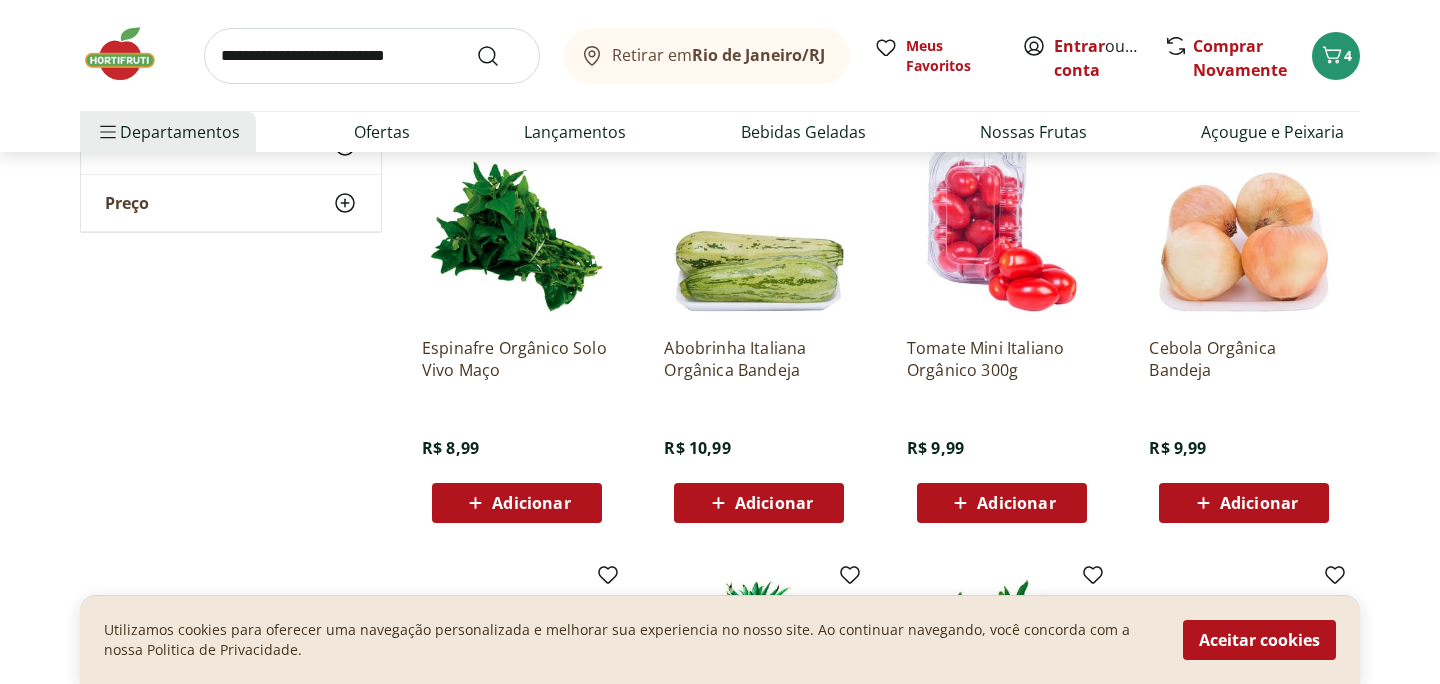 click on "Adicionar" at bounding box center (1016, 503) 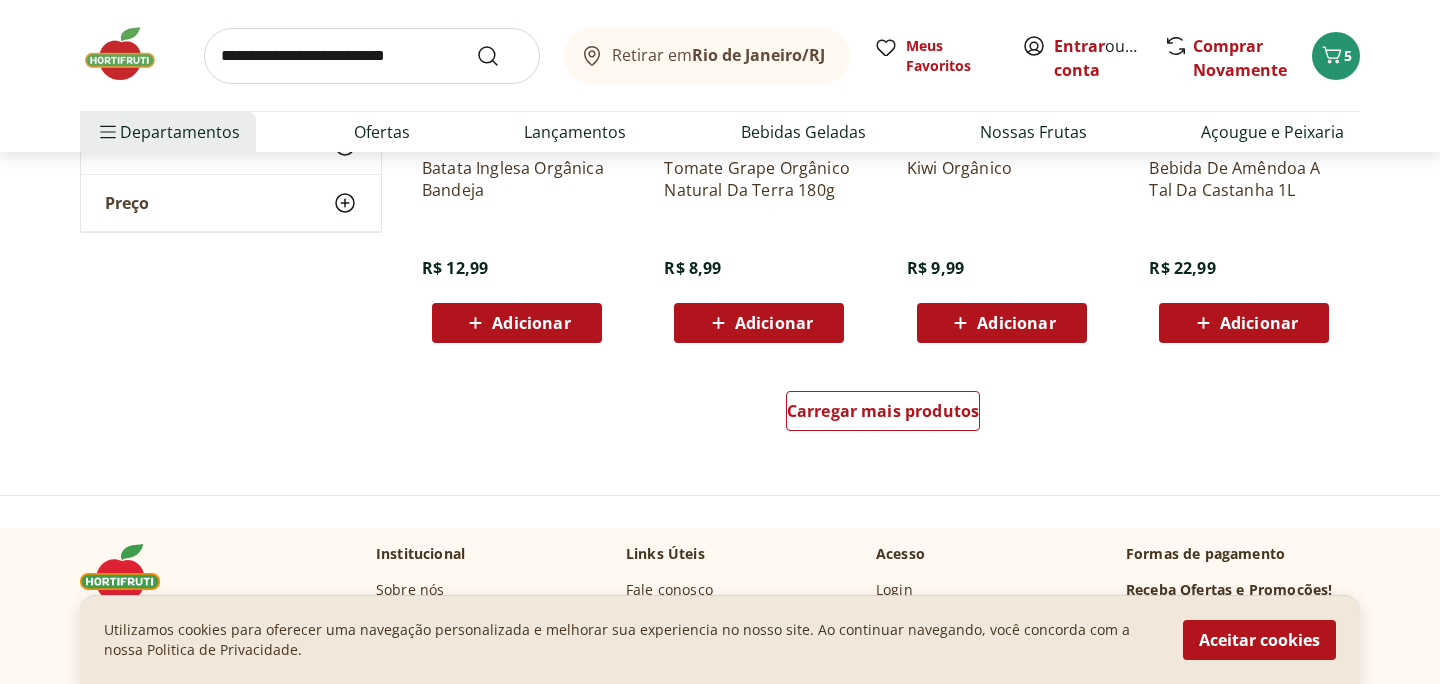 scroll, scrollTop: 2589, scrollLeft: 0, axis: vertical 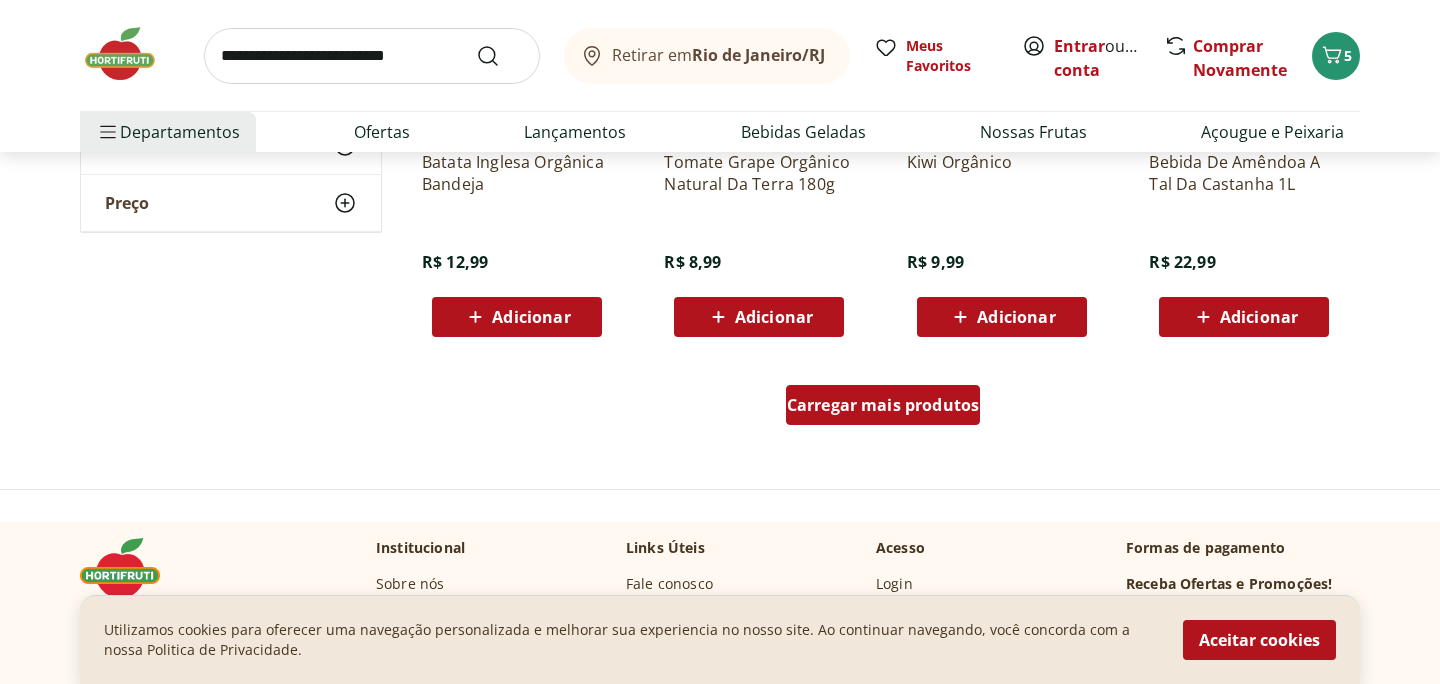click on "Carregar mais produtos" at bounding box center (883, 405) 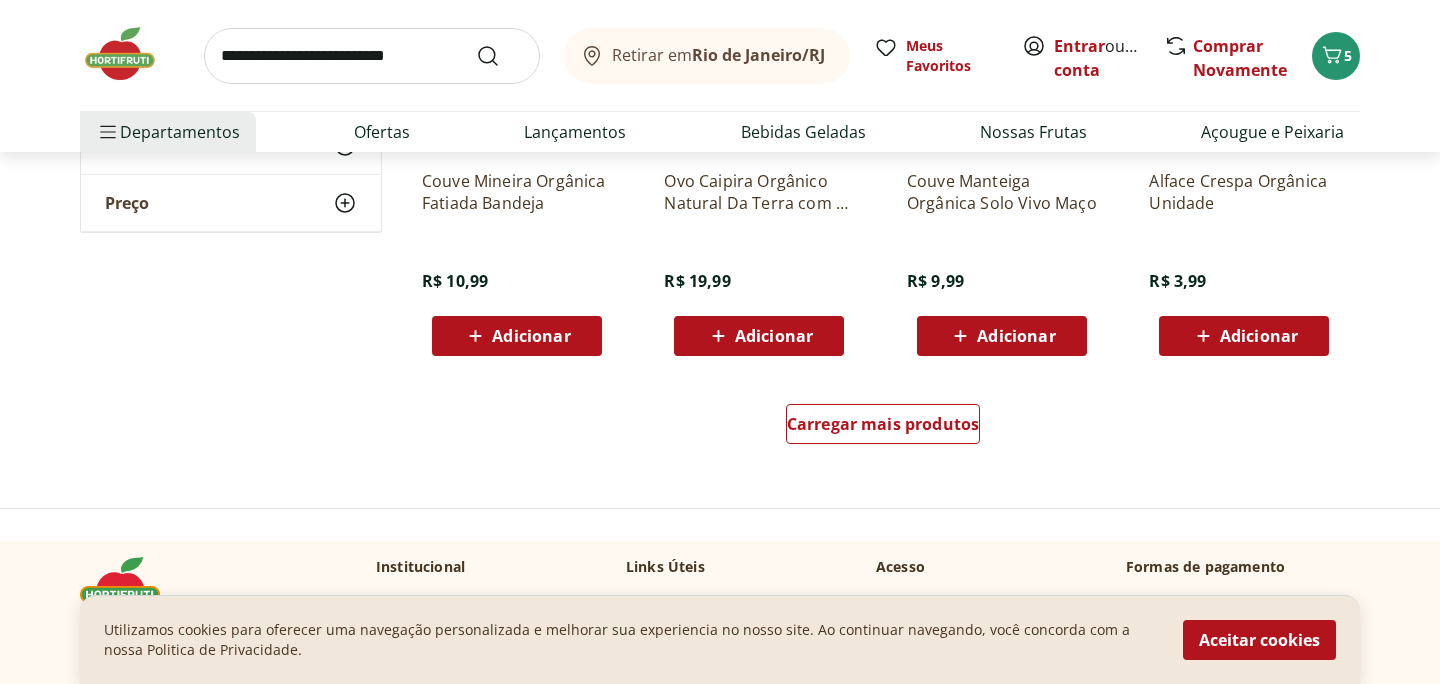 scroll, scrollTop: 3882, scrollLeft: 0, axis: vertical 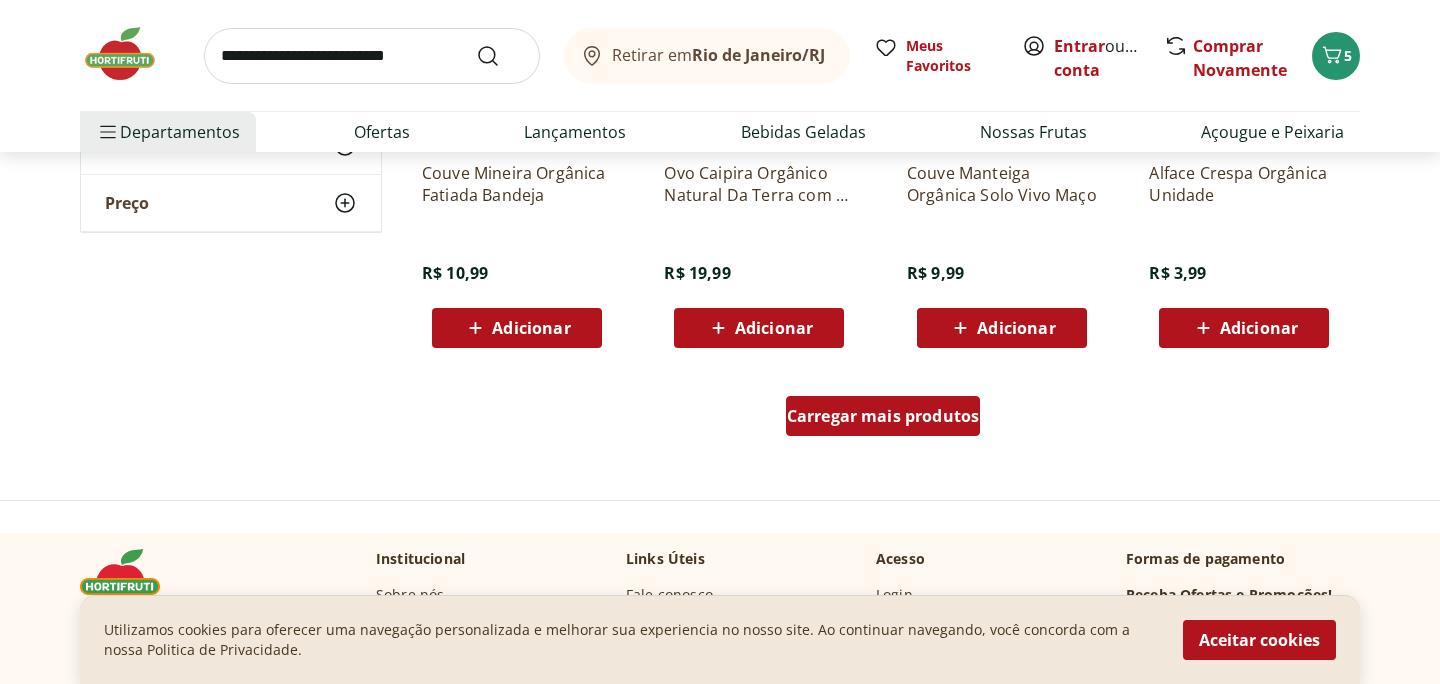 click on "Carregar mais produtos" at bounding box center [883, 416] 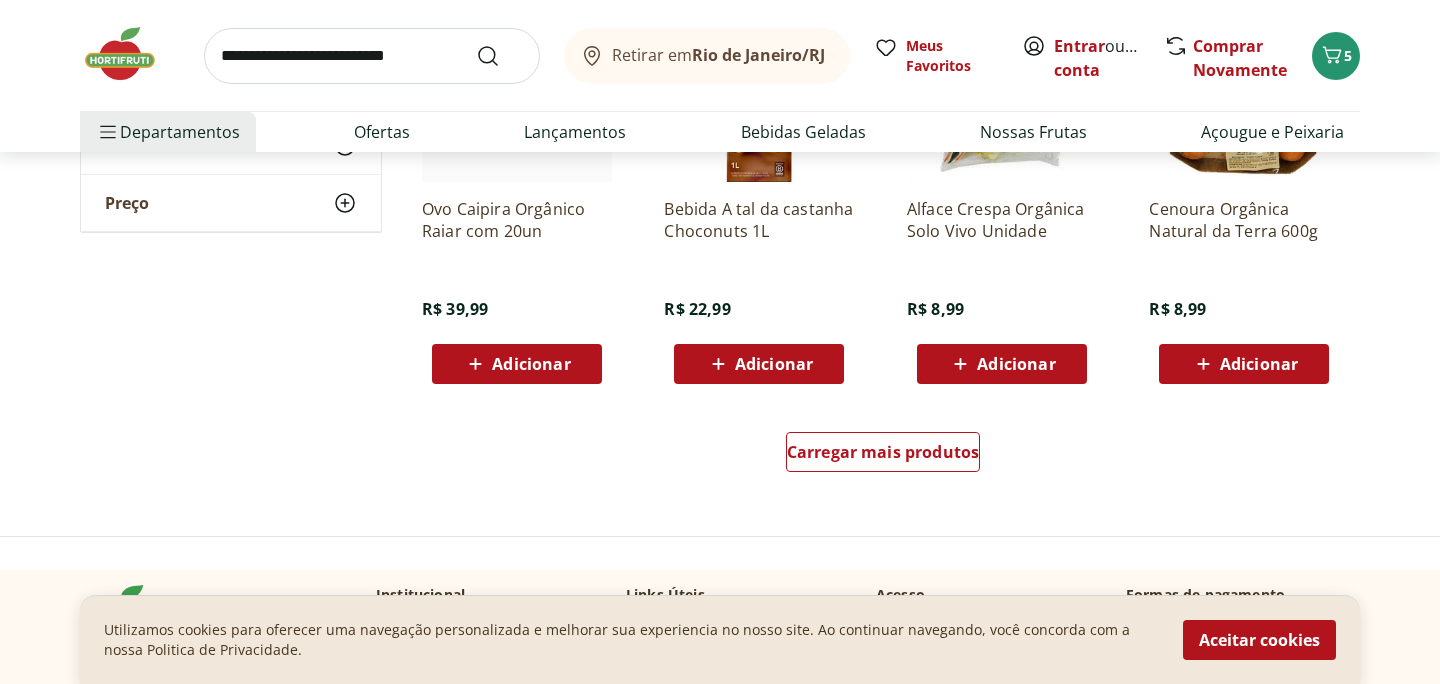 scroll, scrollTop: 5148, scrollLeft: 0, axis: vertical 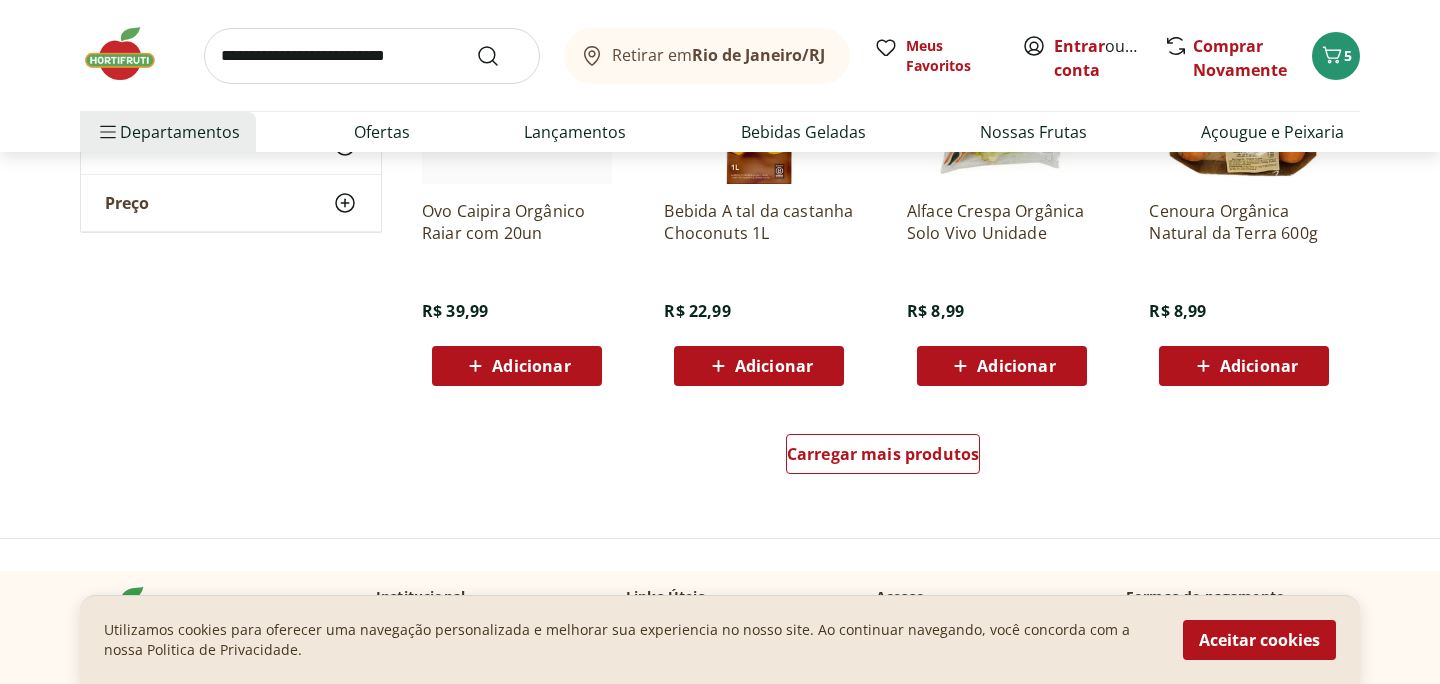 click 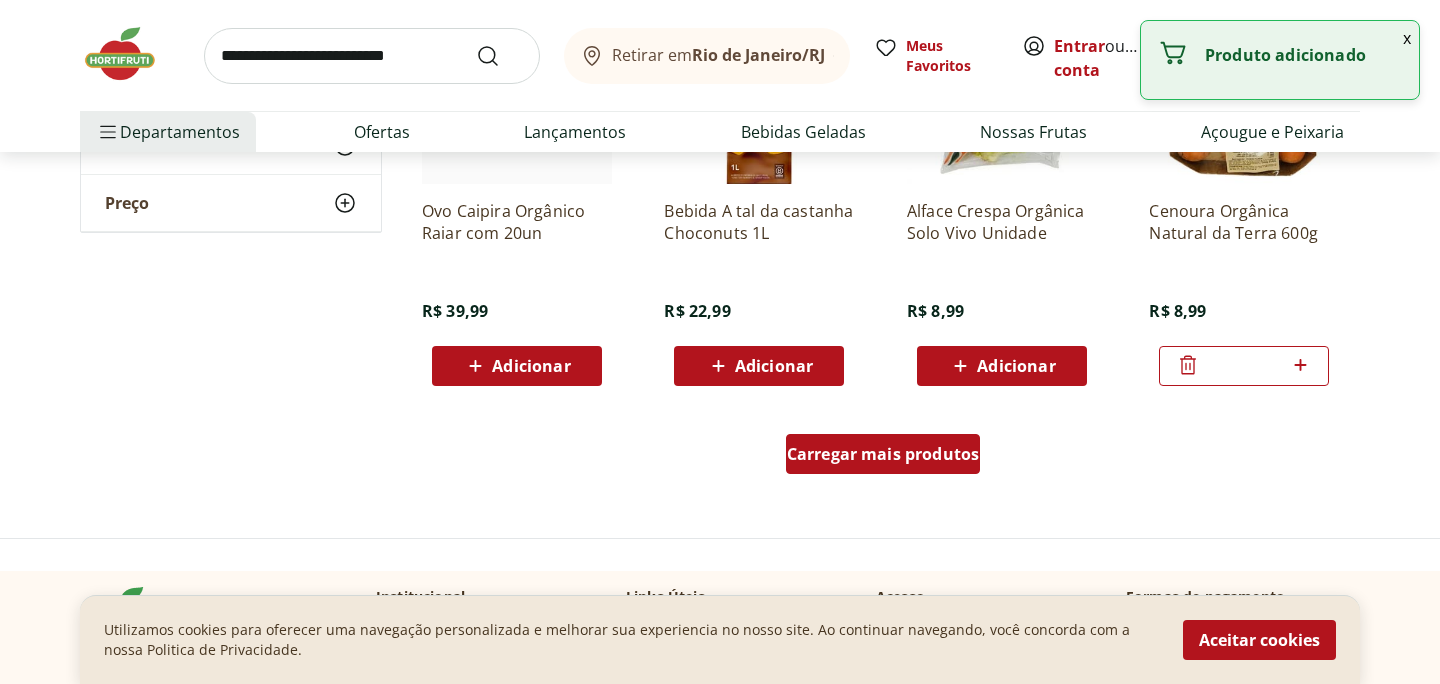 click on "Carregar mais produtos" at bounding box center [883, 454] 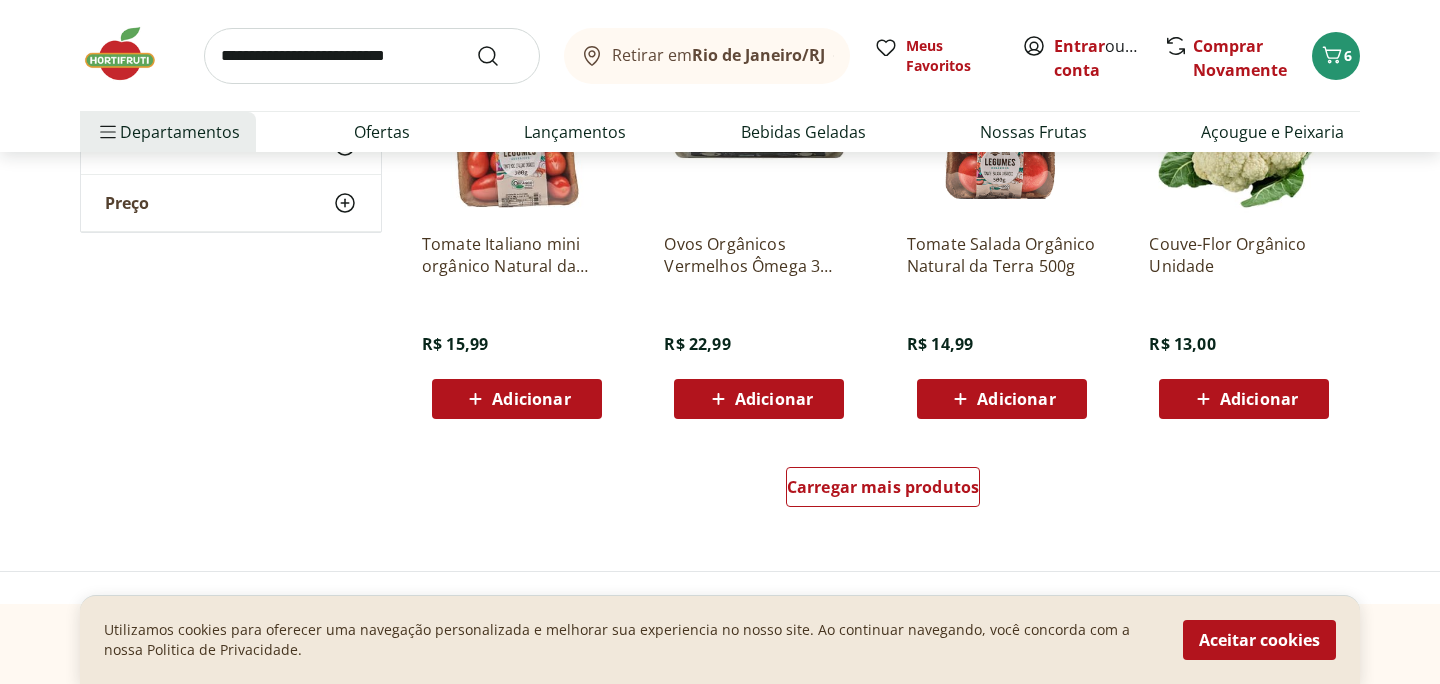 scroll, scrollTop: 6424, scrollLeft: 0, axis: vertical 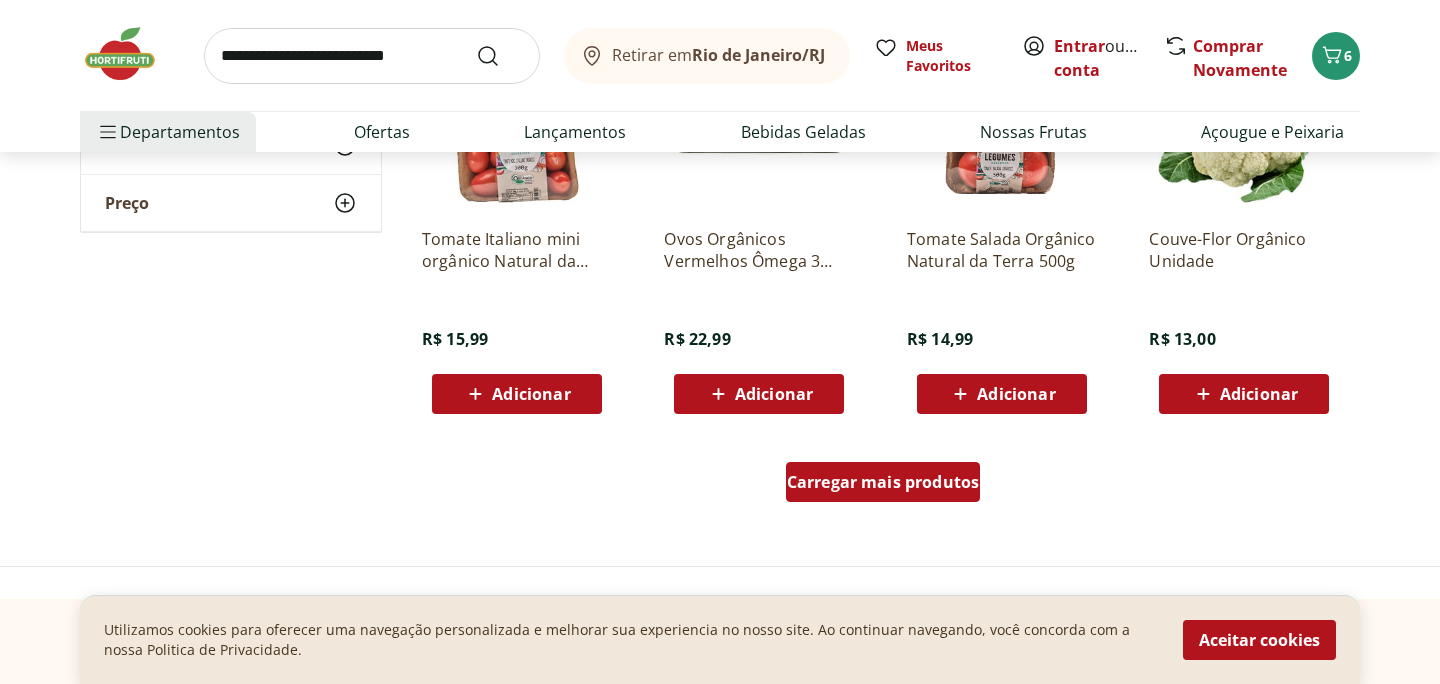 click on "Carregar mais produtos" at bounding box center (883, 482) 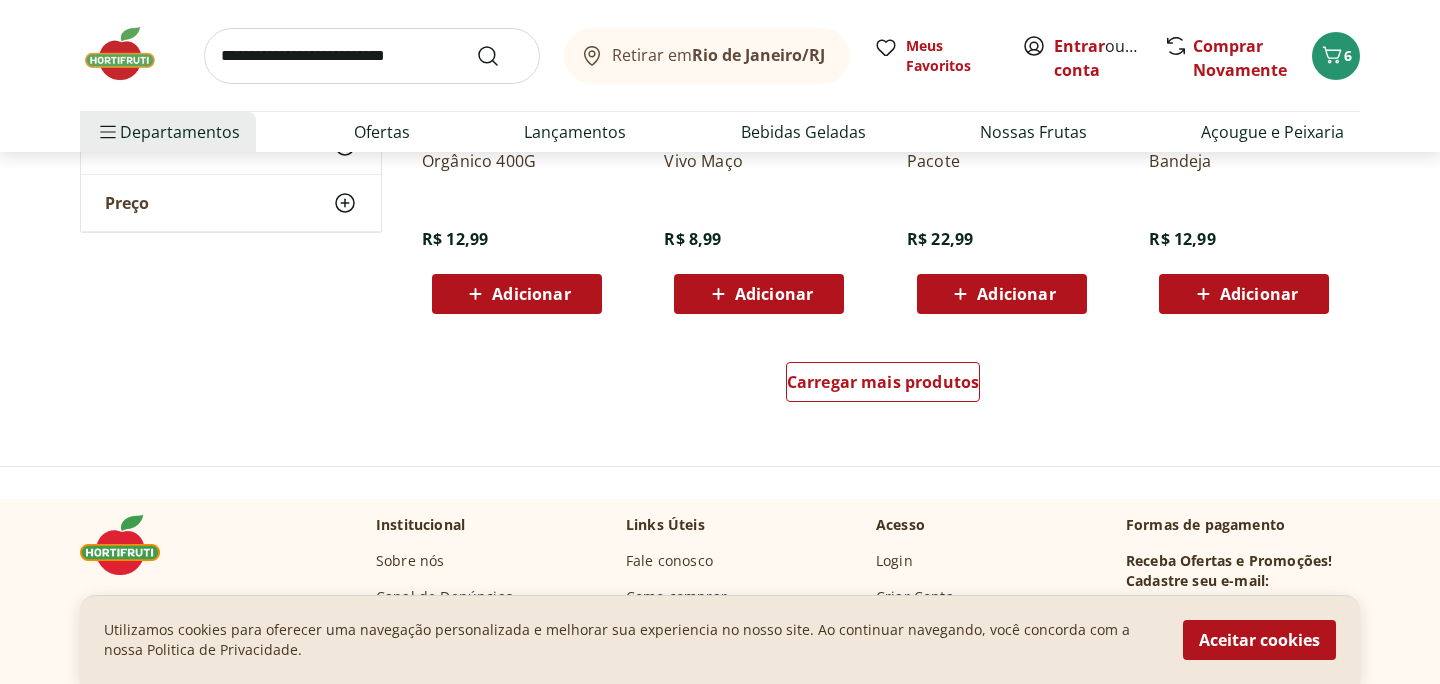 scroll, scrollTop: 7845, scrollLeft: 0, axis: vertical 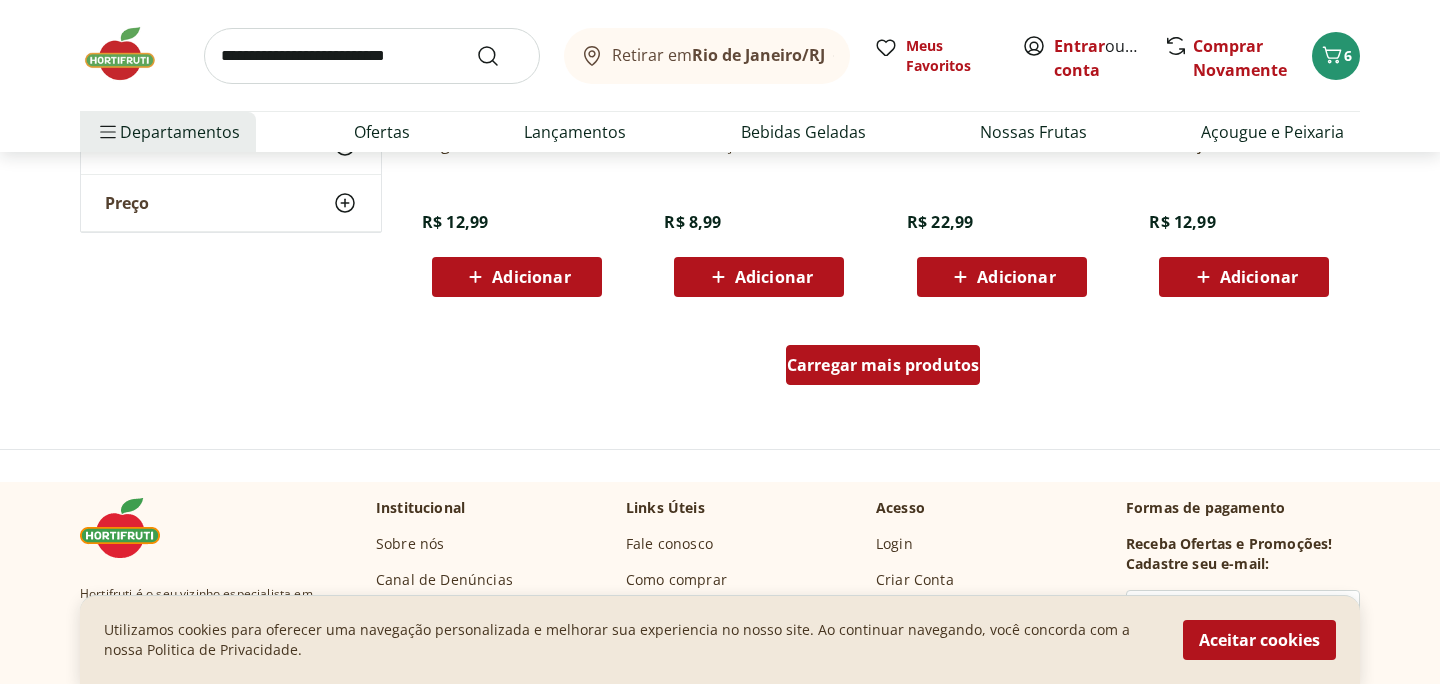 click on "Carregar mais produtos" at bounding box center [883, 365] 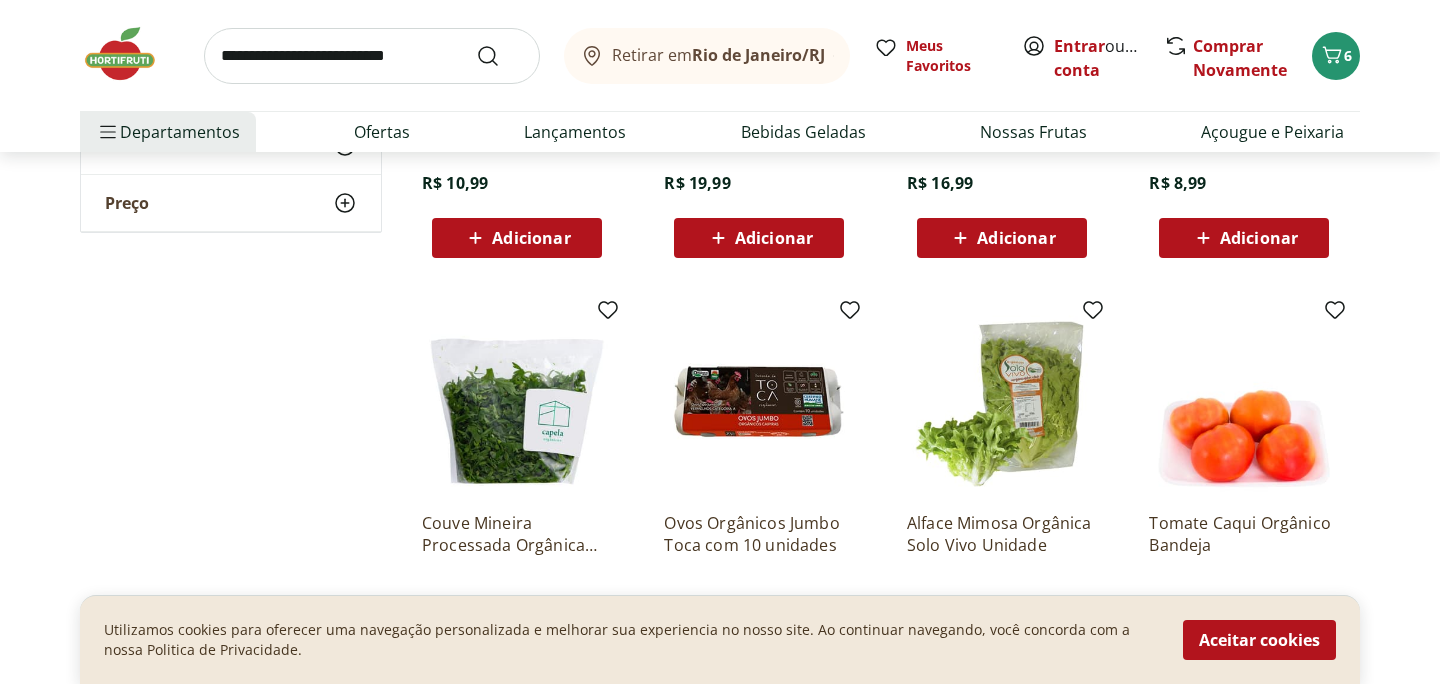 scroll, scrollTop: 8399, scrollLeft: 0, axis: vertical 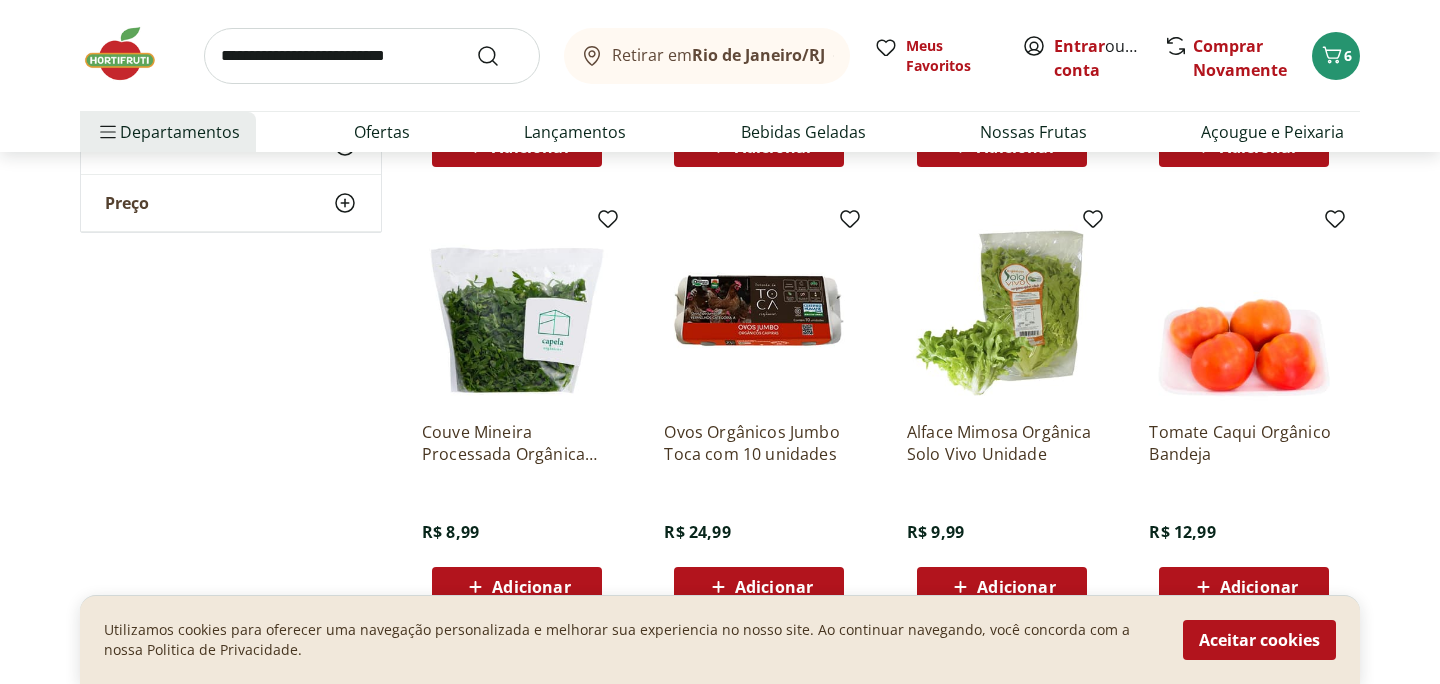 click on "Adicionar" at bounding box center [1002, 587] 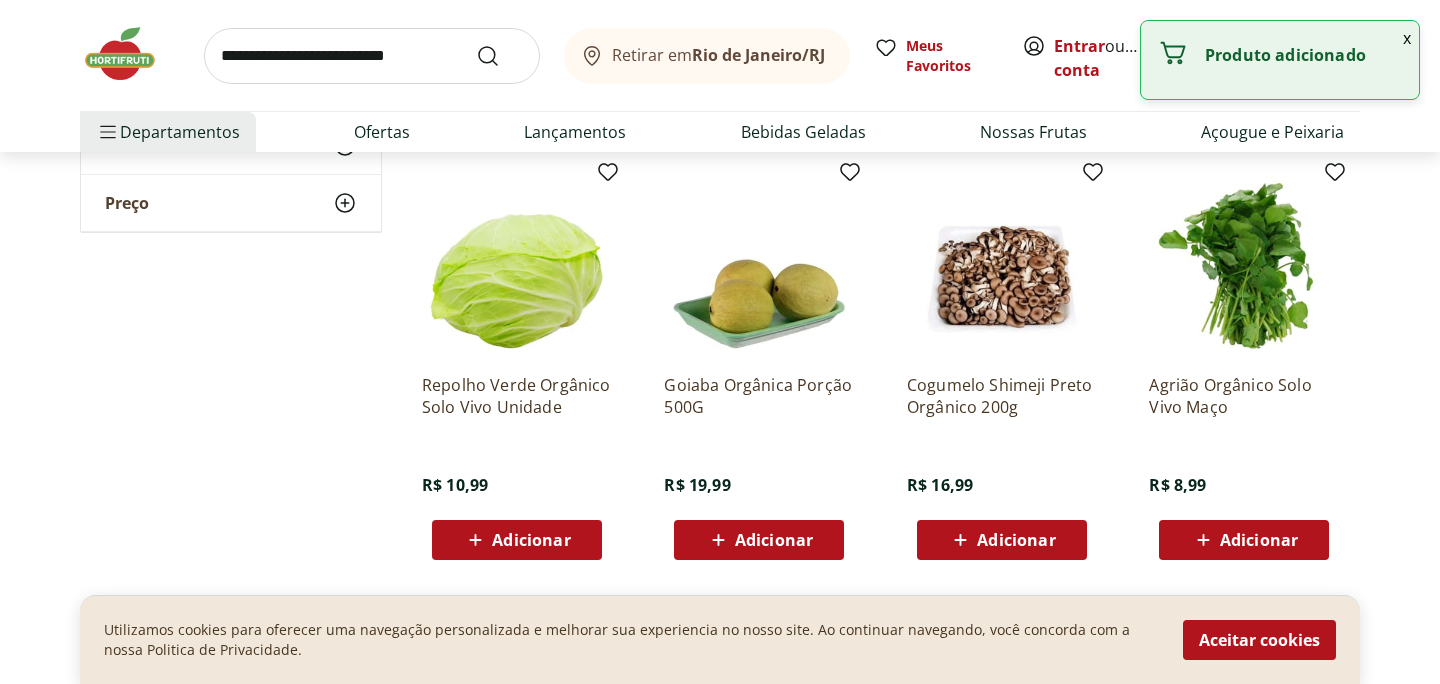 scroll, scrollTop: 7946, scrollLeft: 0, axis: vertical 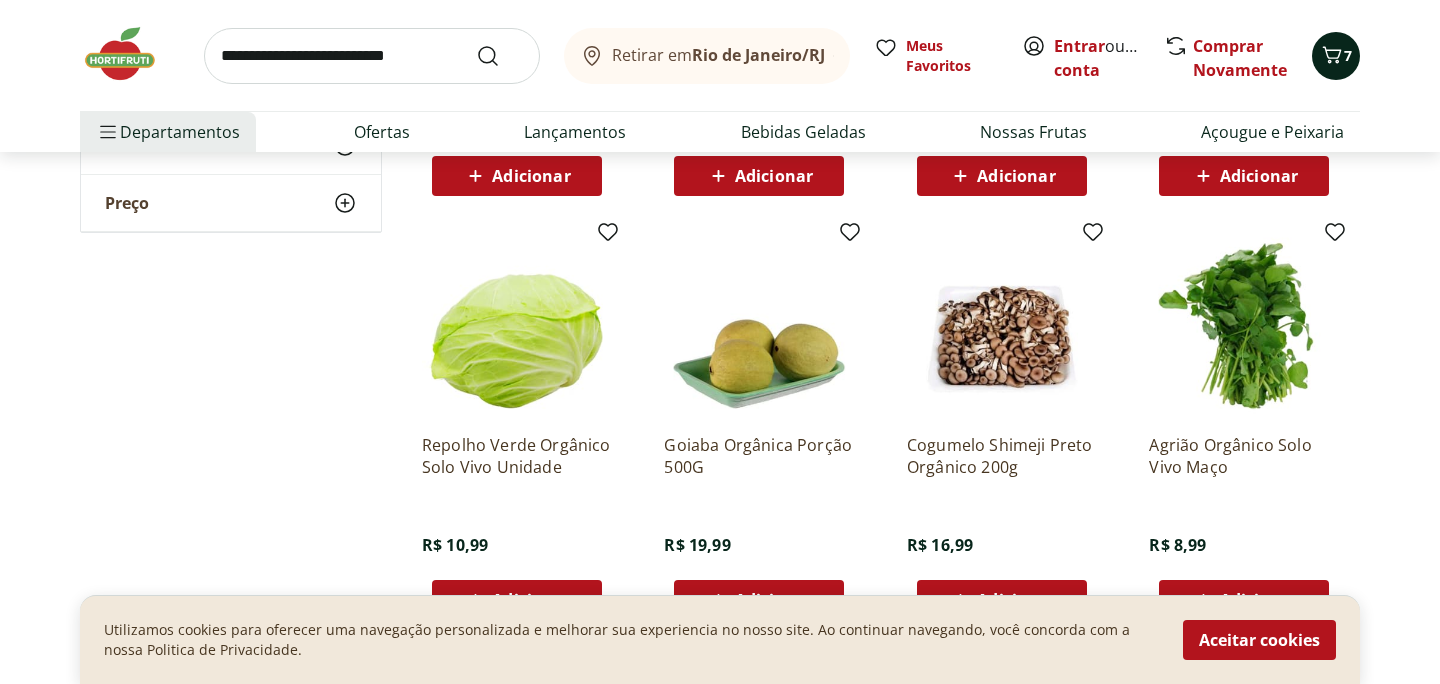 click 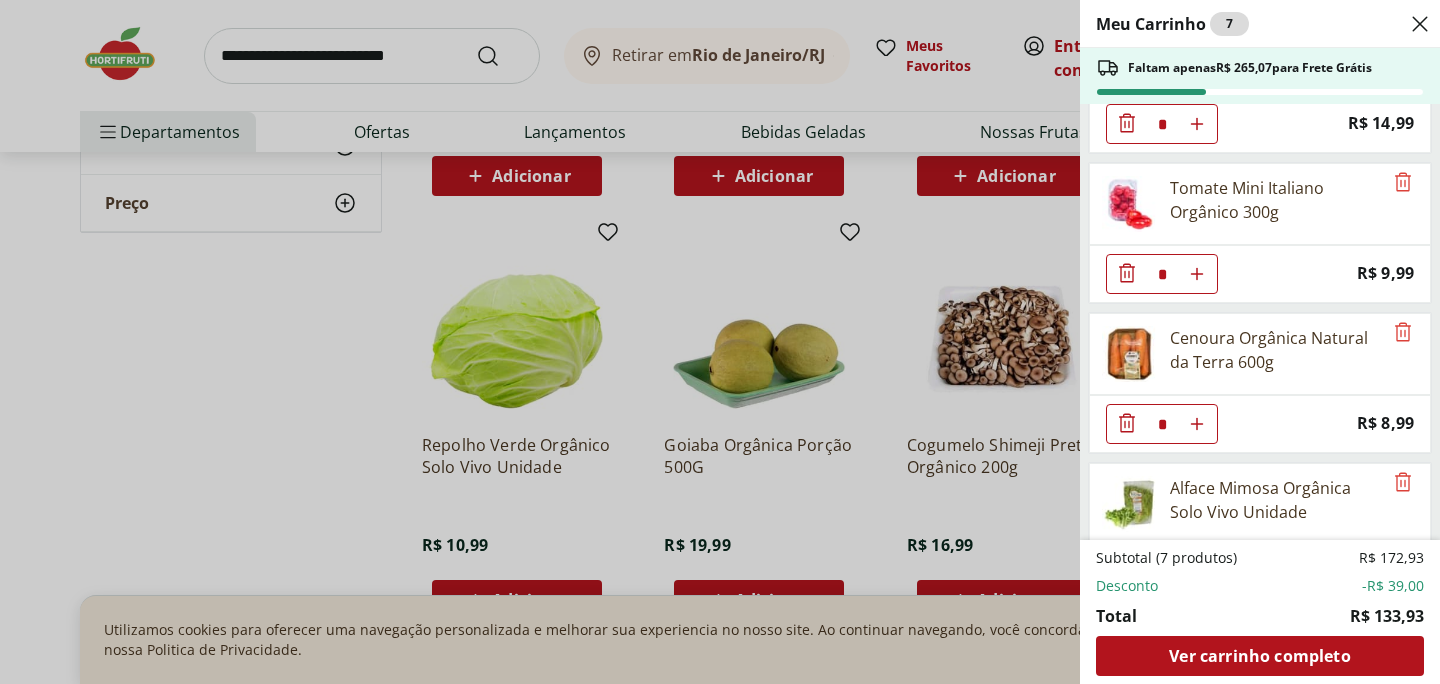 scroll, scrollTop: 322, scrollLeft: 0, axis: vertical 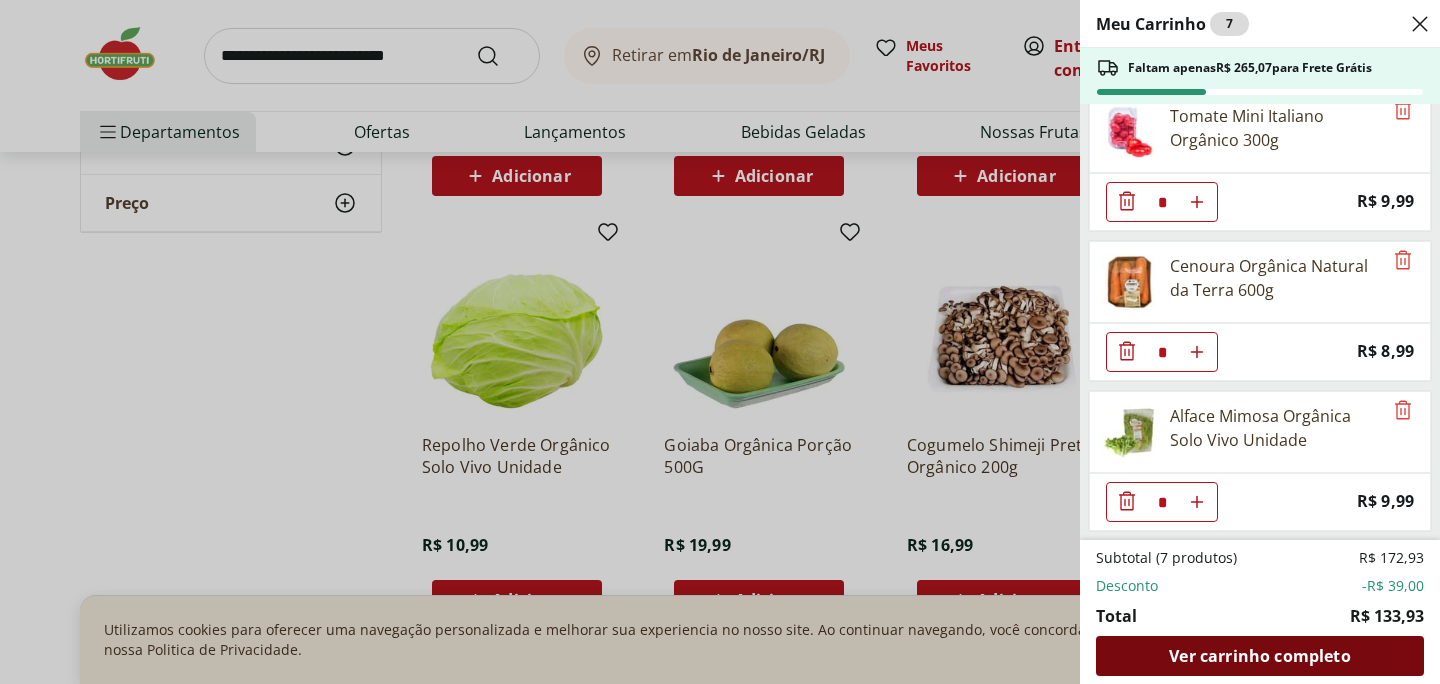 click on "Ver carrinho completo" at bounding box center (1259, 656) 